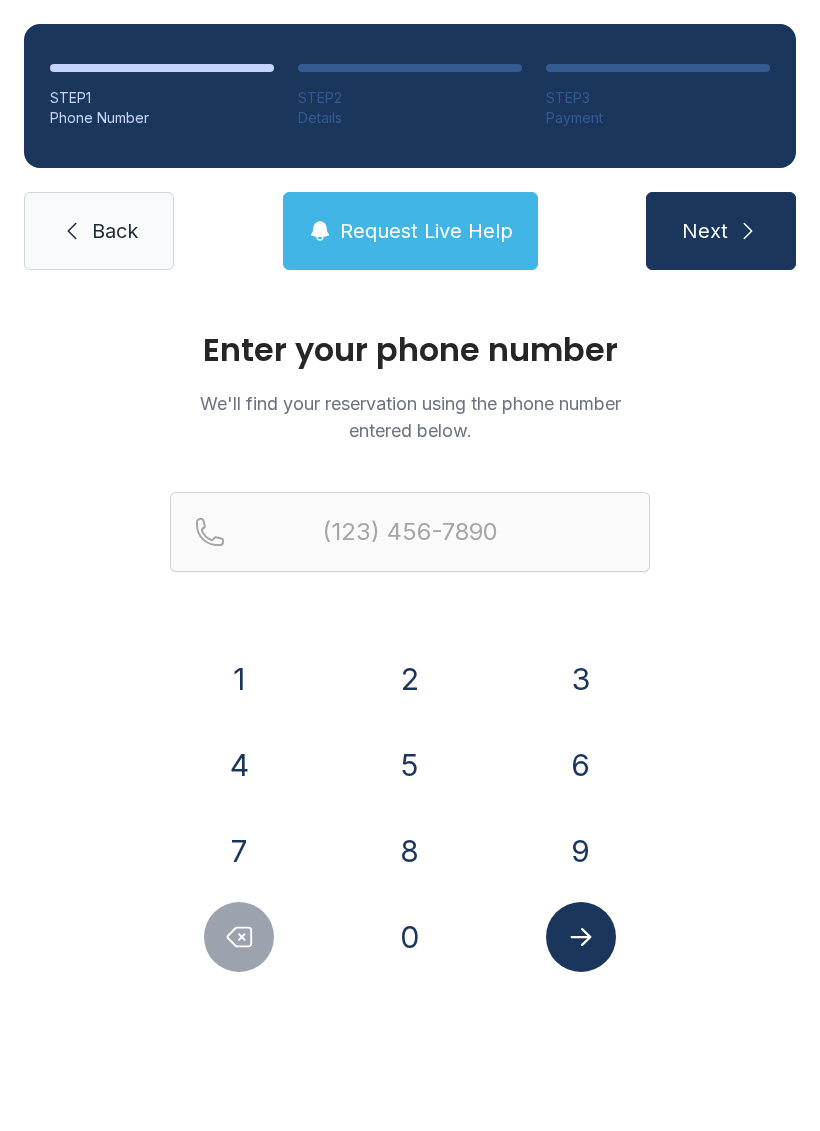 scroll, scrollTop: 0, scrollLeft: 0, axis: both 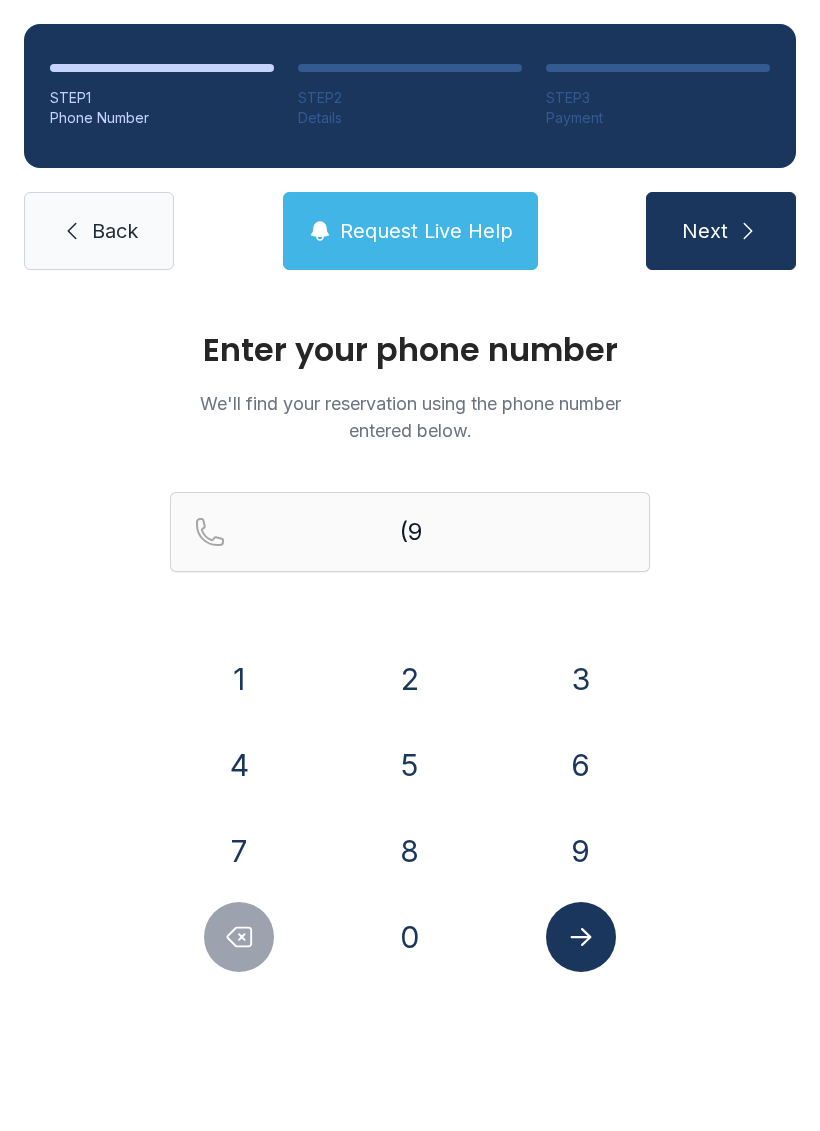 click on "5" at bounding box center [410, 765] 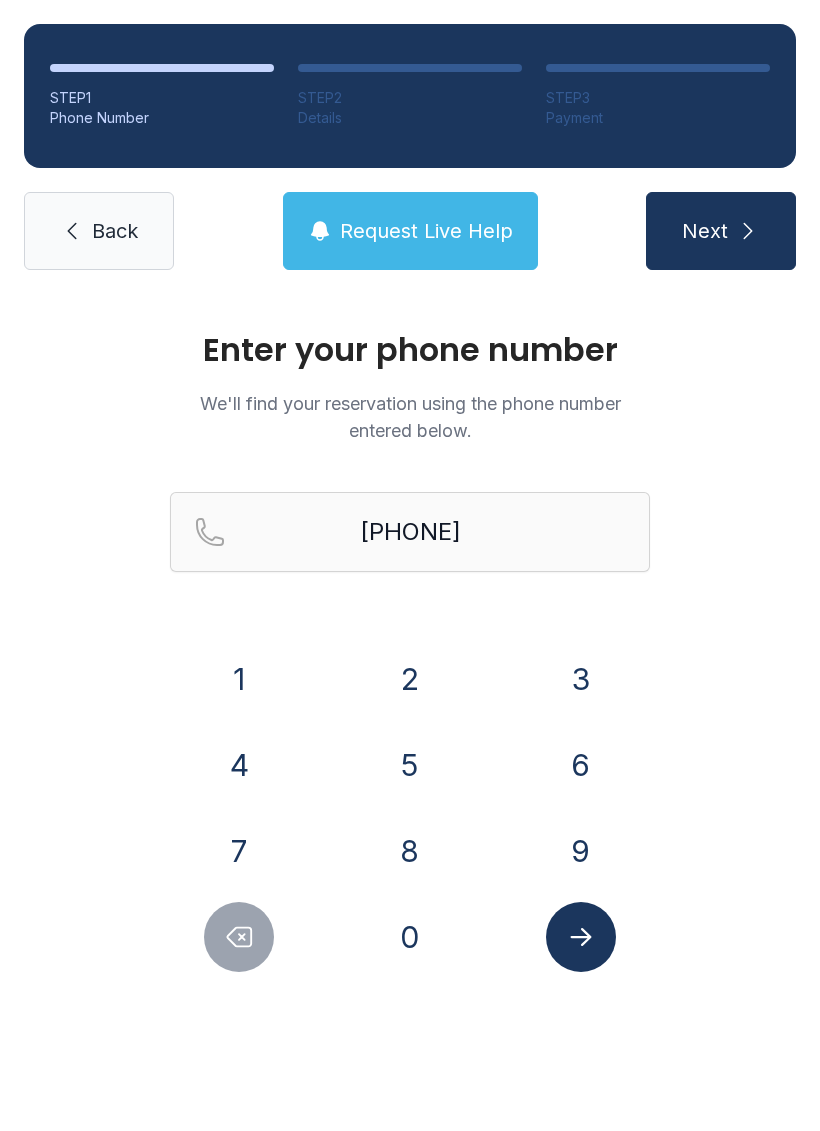 click on "4" at bounding box center [239, 765] 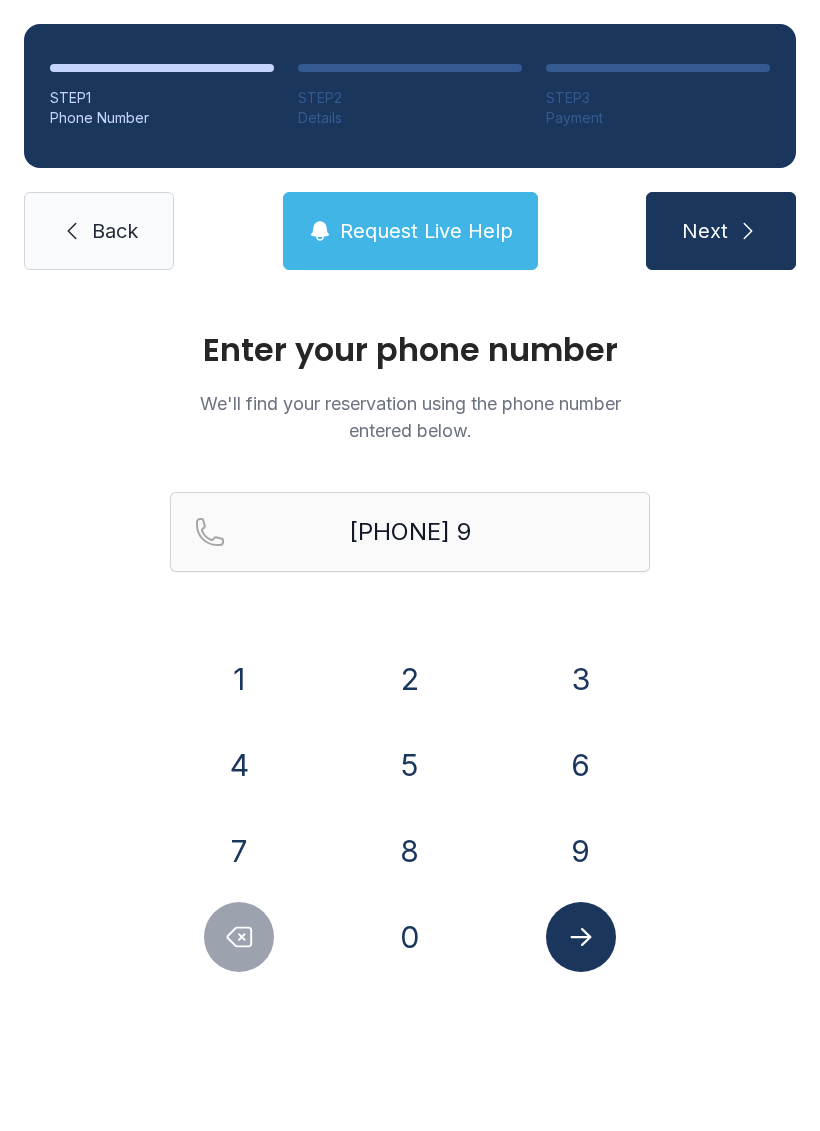 click on "3" at bounding box center [581, 679] 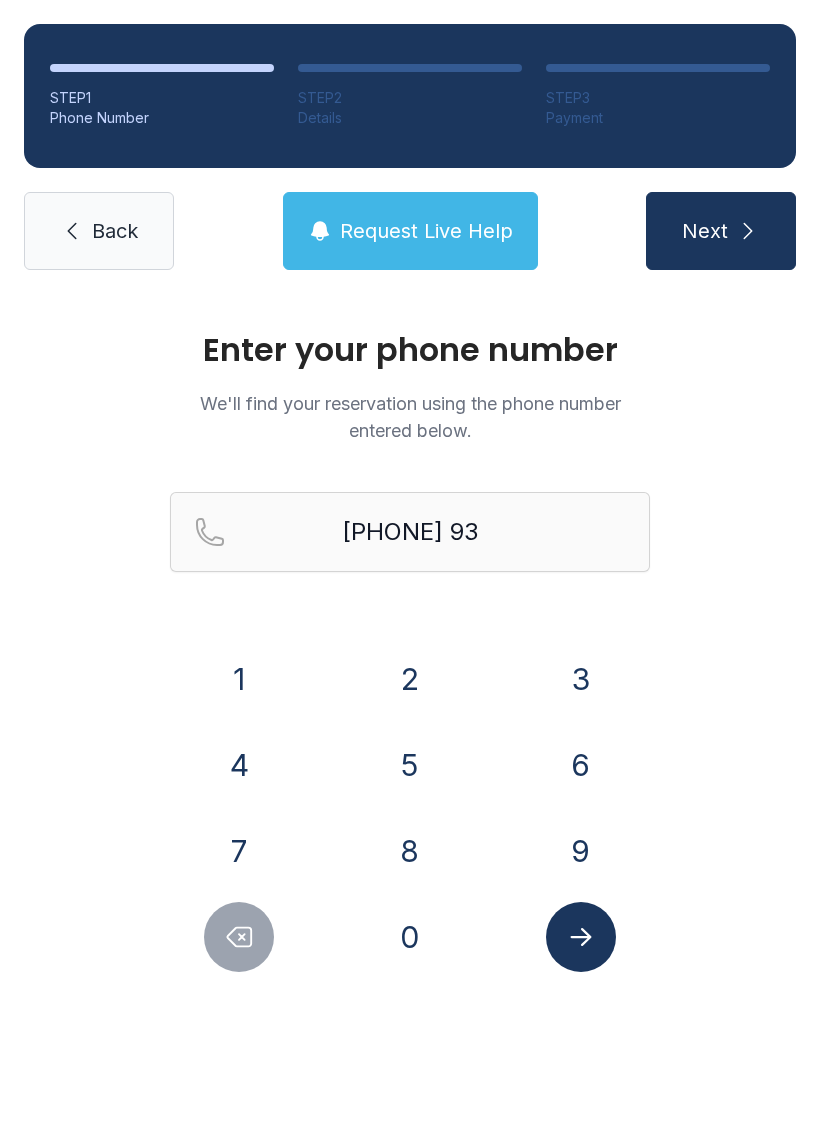 click on "1" at bounding box center (239, 679) 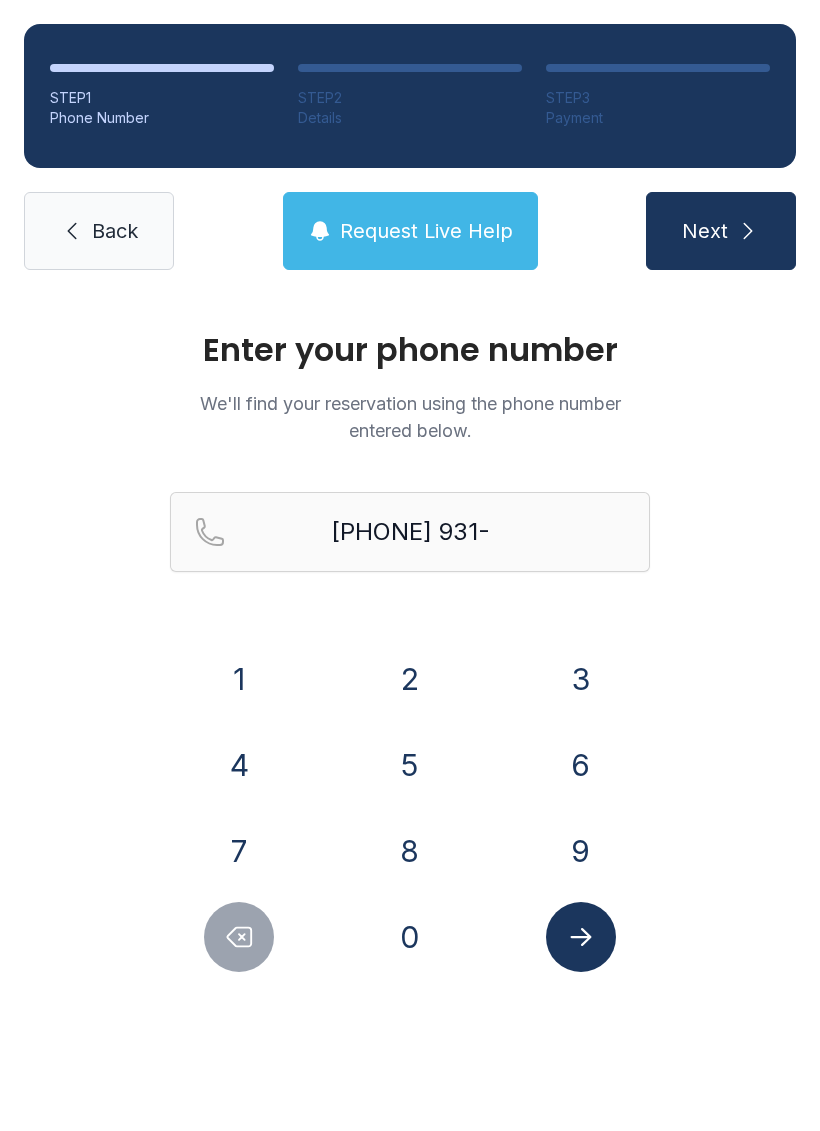click on "5" at bounding box center [410, 765] 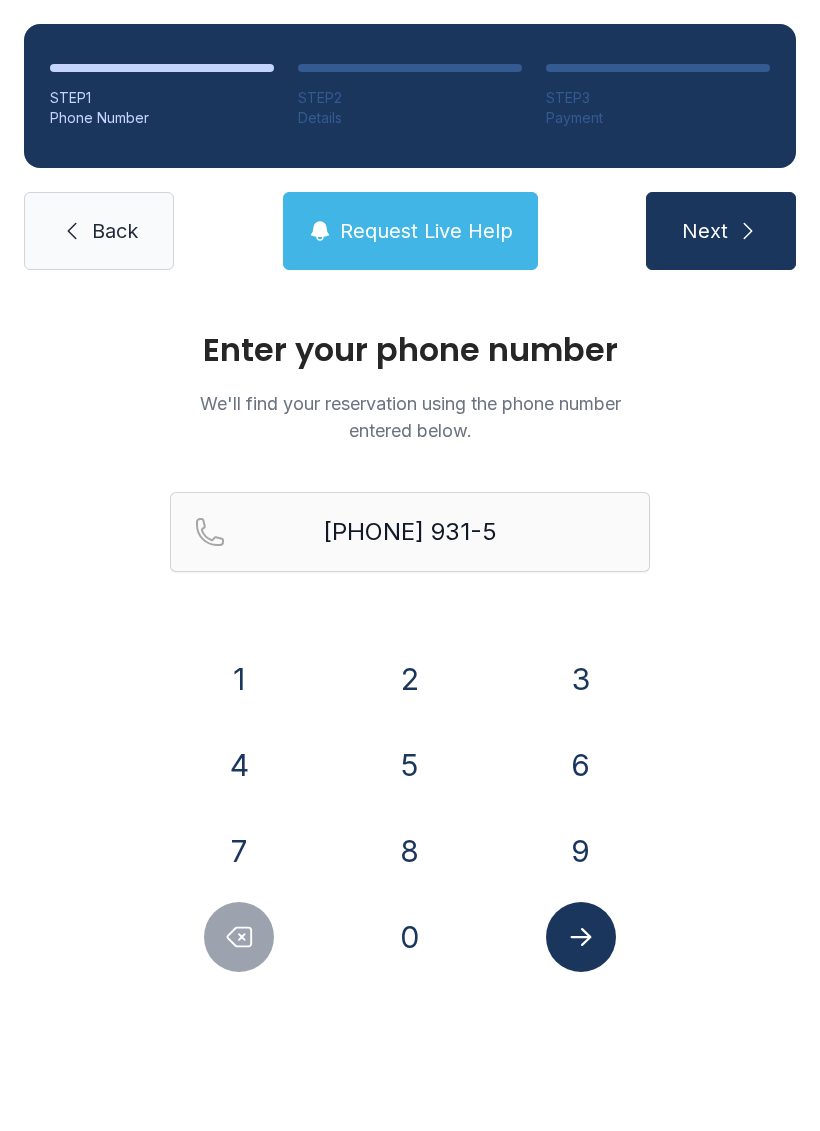 click on "9" at bounding box center [581, 851] 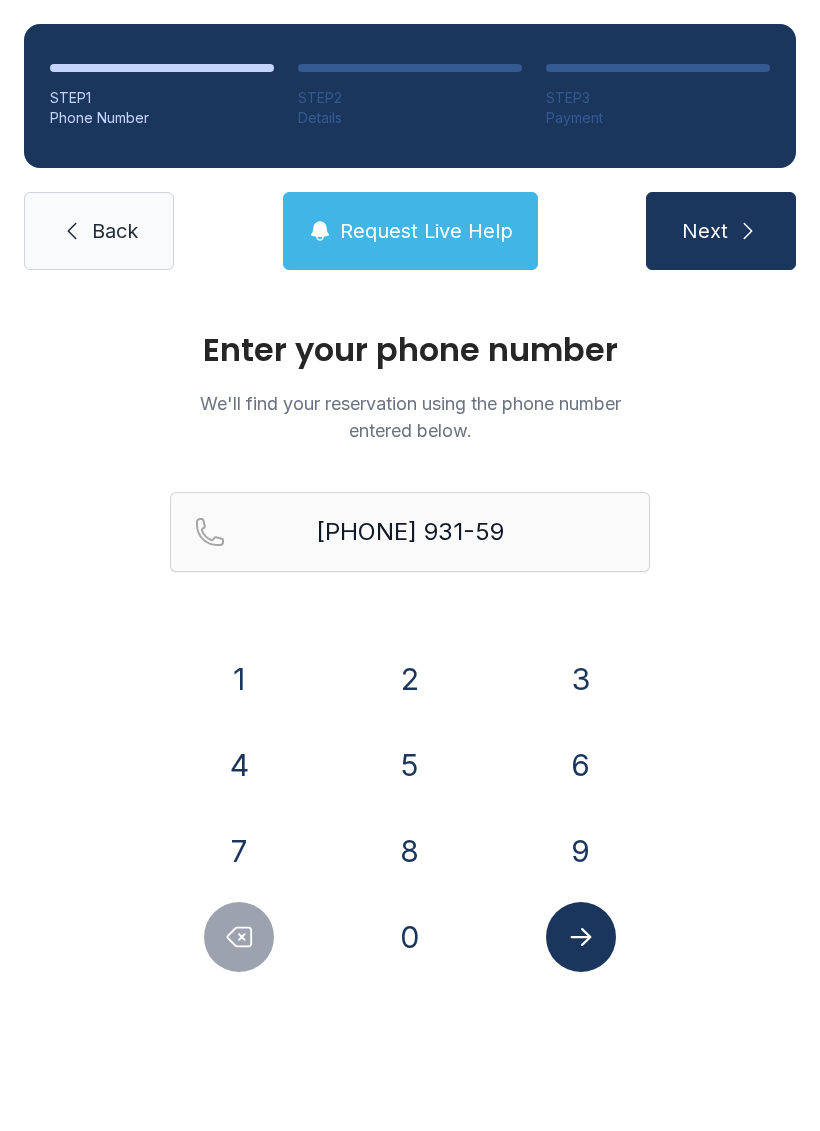click at bounding box center (239, 937) 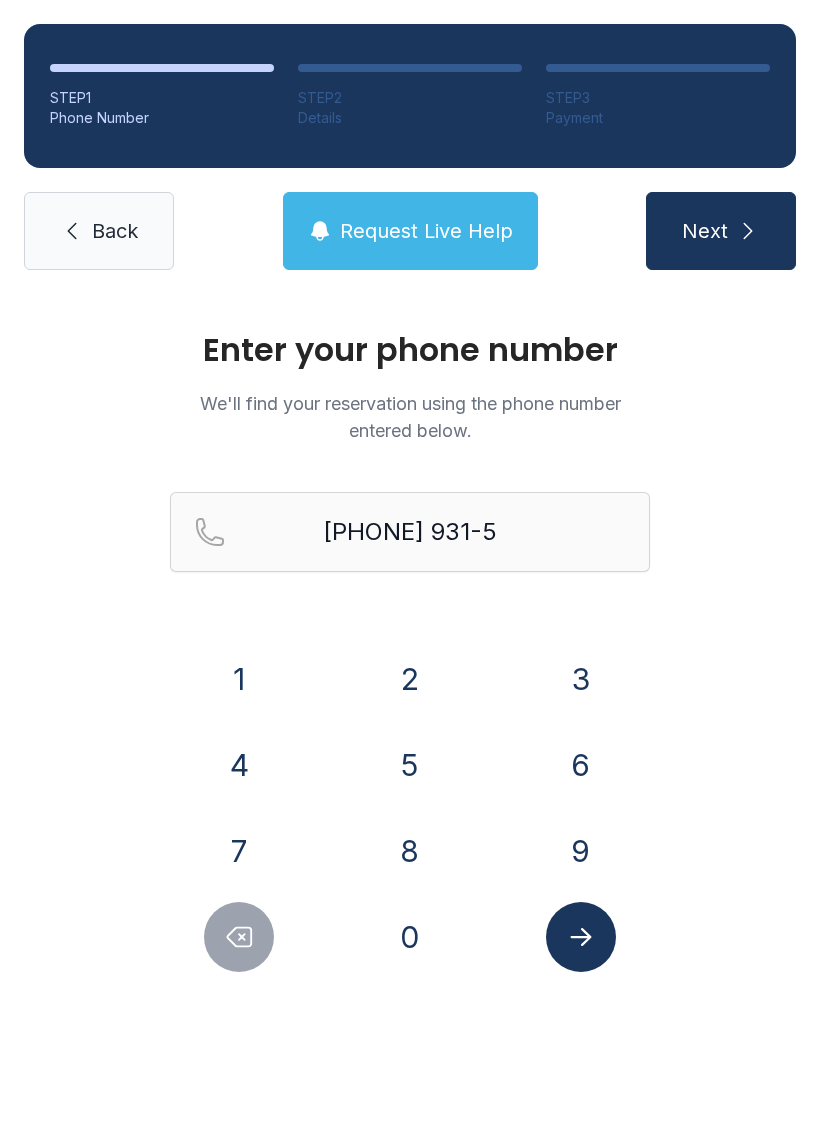 click at bounding box center [239, 937] 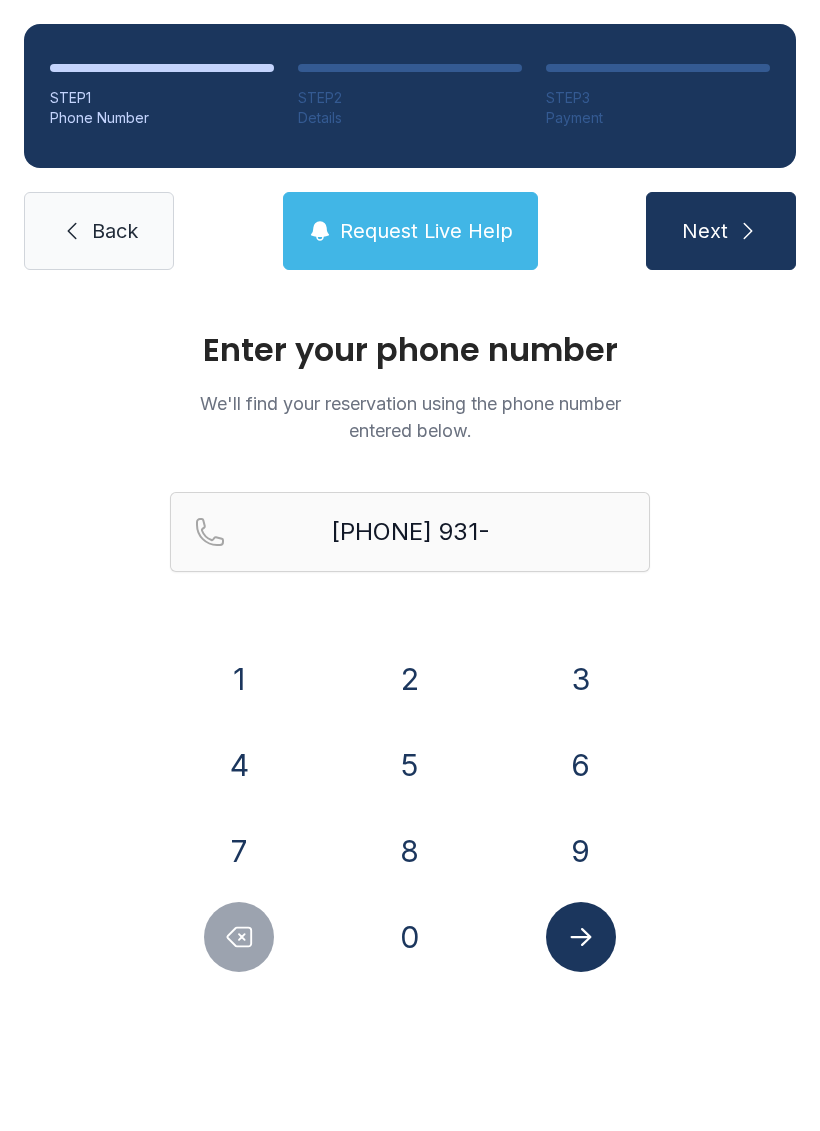 click on "1" at bounding box center [239, 679] 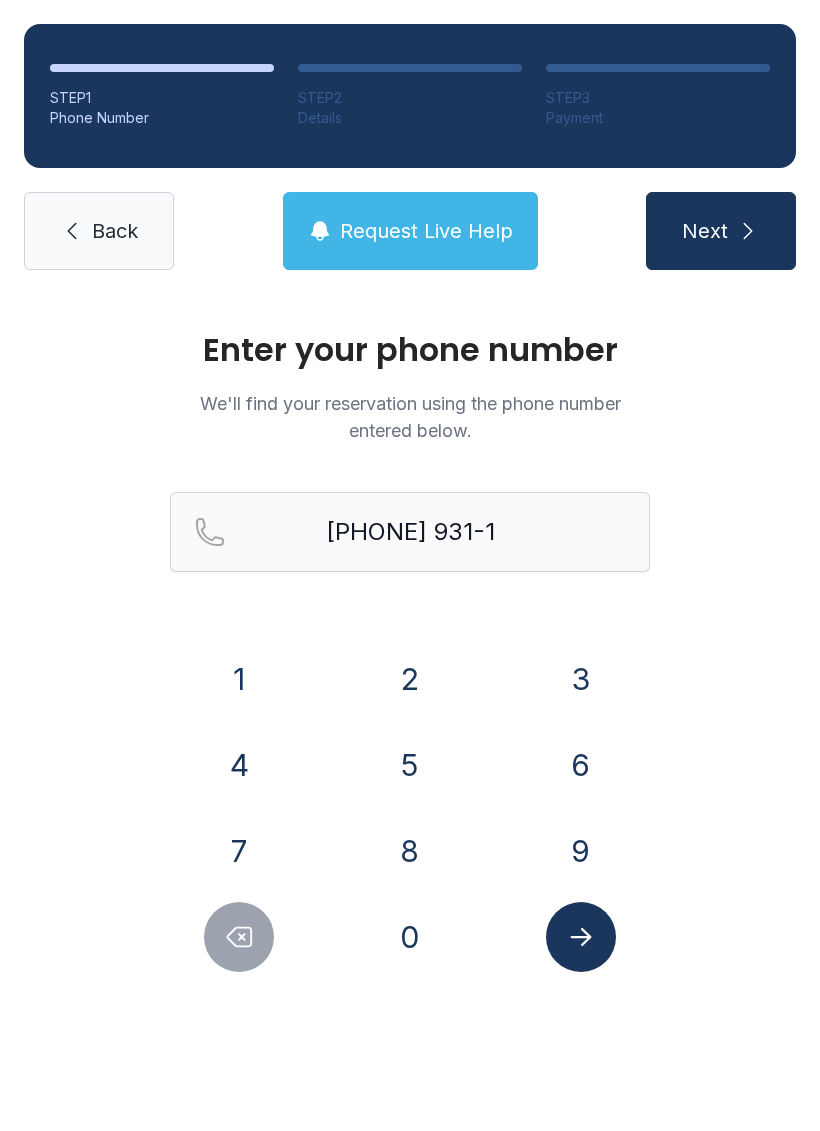 click on "5" at bounding box center [410, 765] 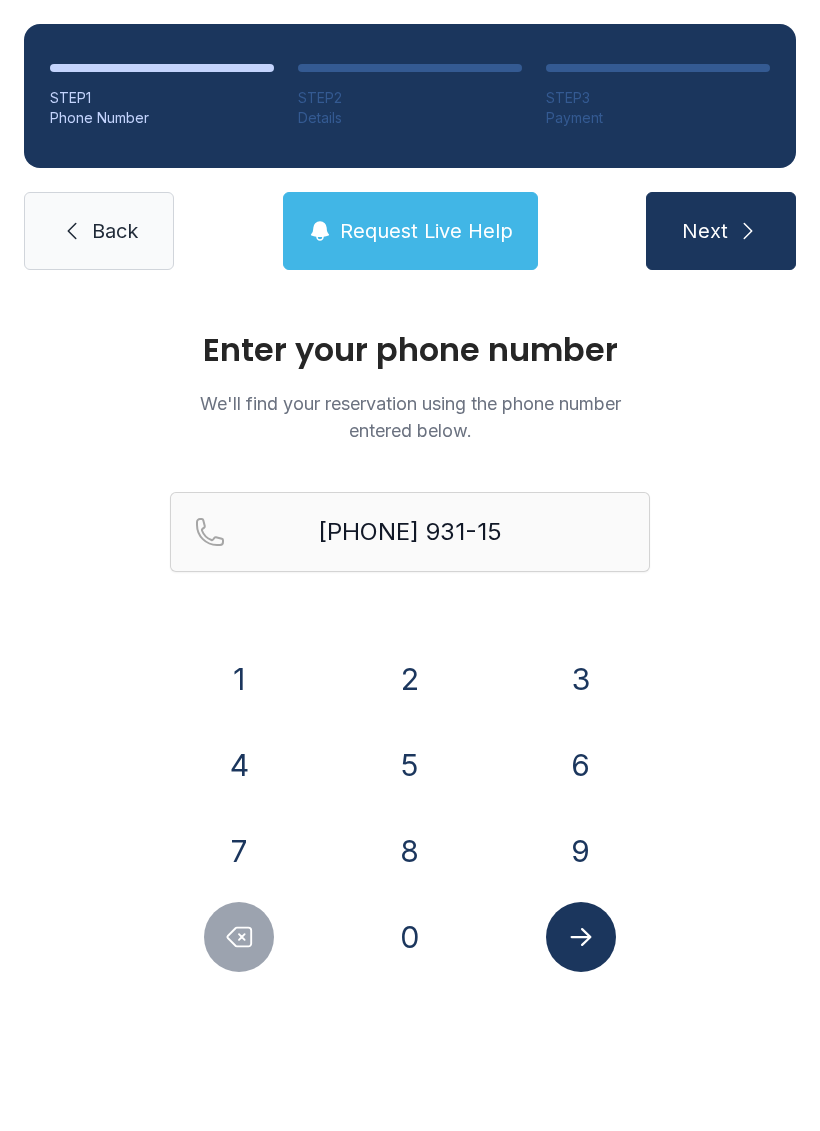 click on "9" at bounding box center (581, 851) 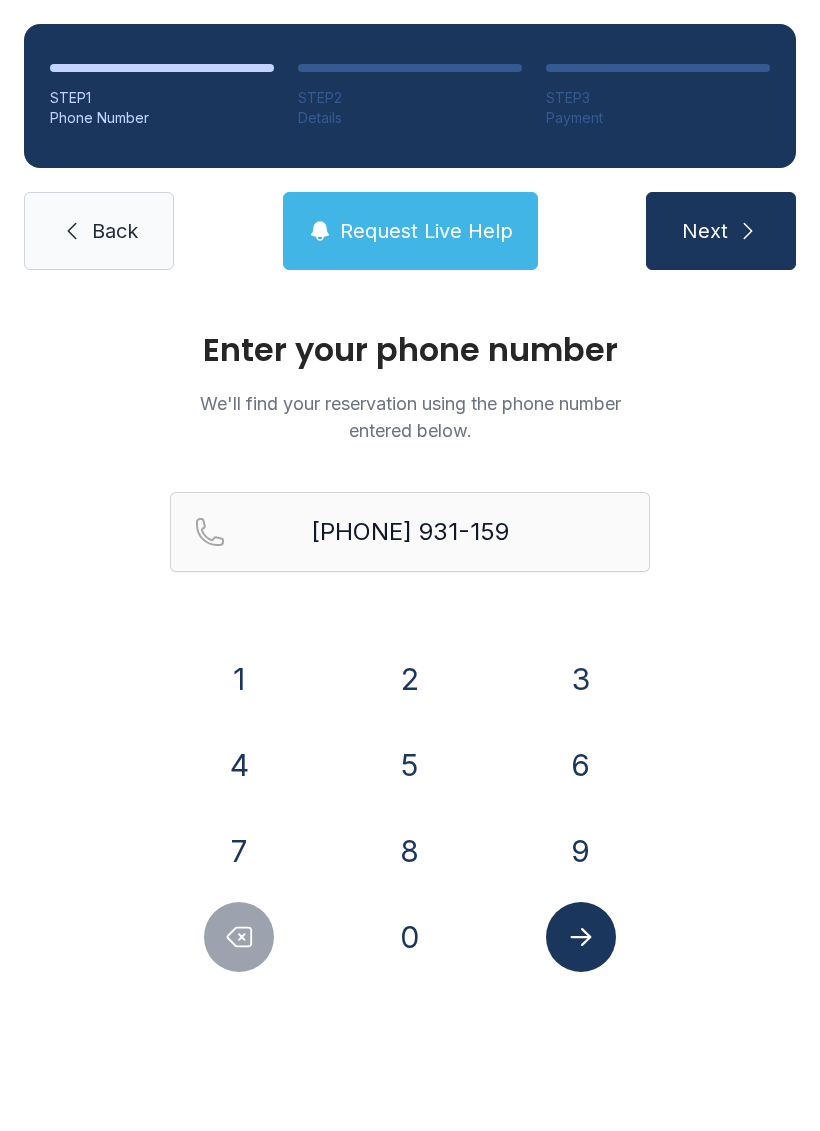 click on "0" at bounding box center [410, 937] 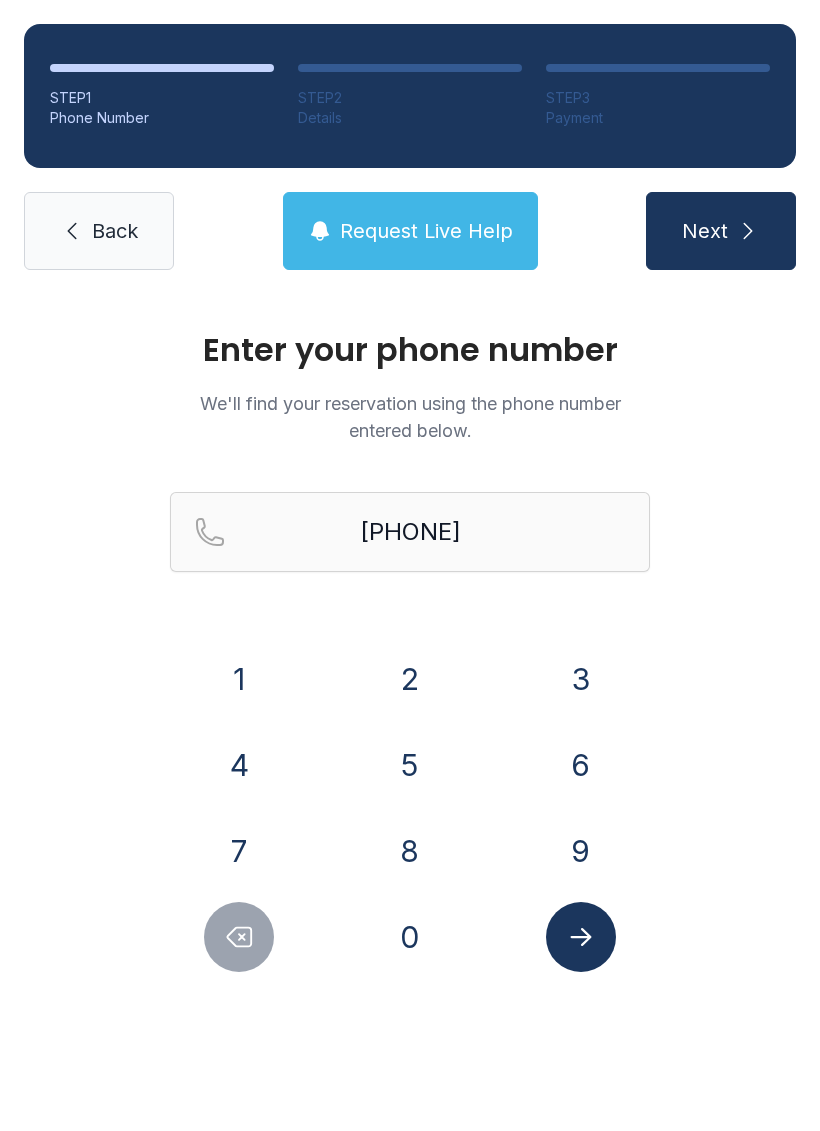 click at bounding box center [581, 937] 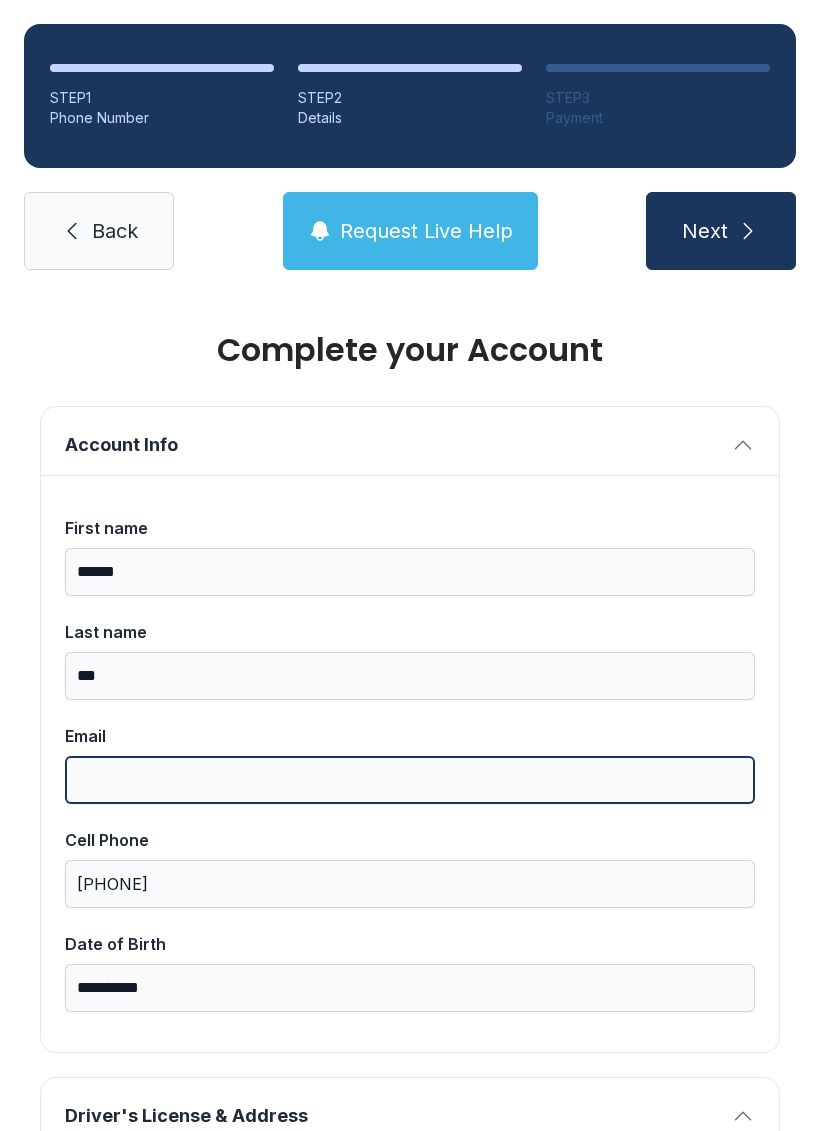 click on "Email" at bounding box center (410, 780) 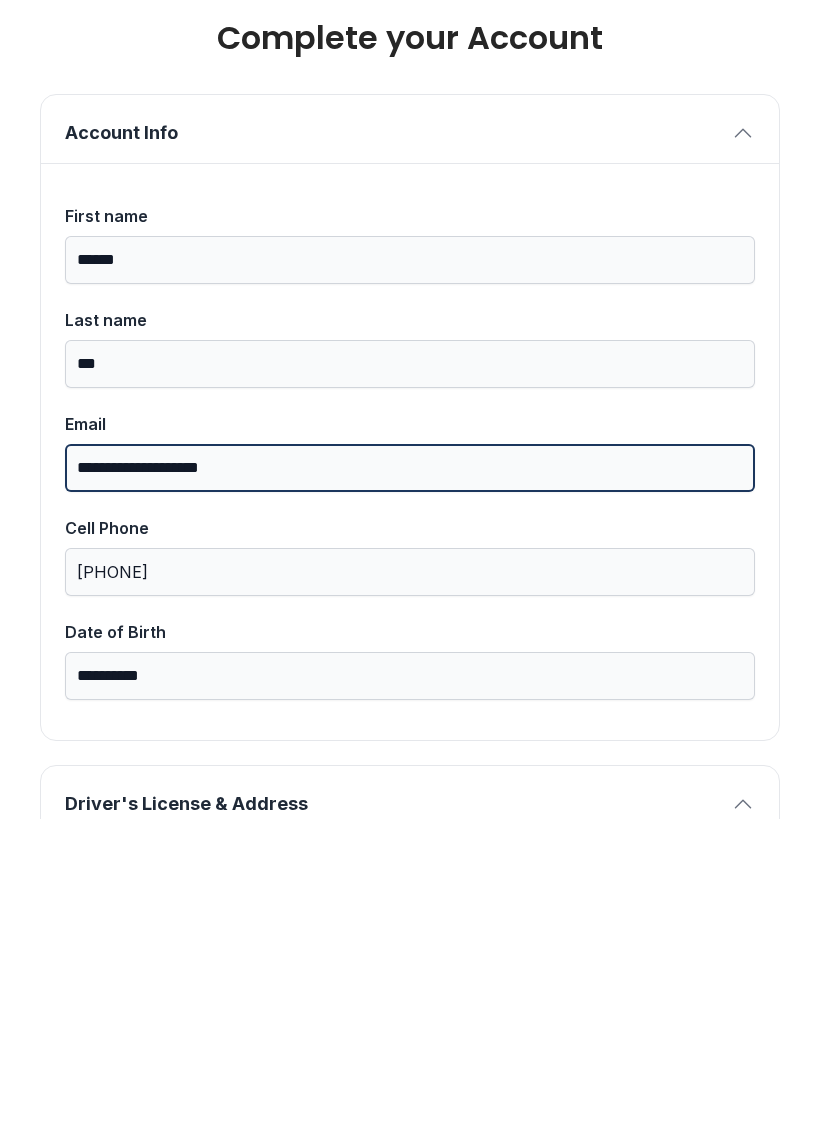 type on "**********" 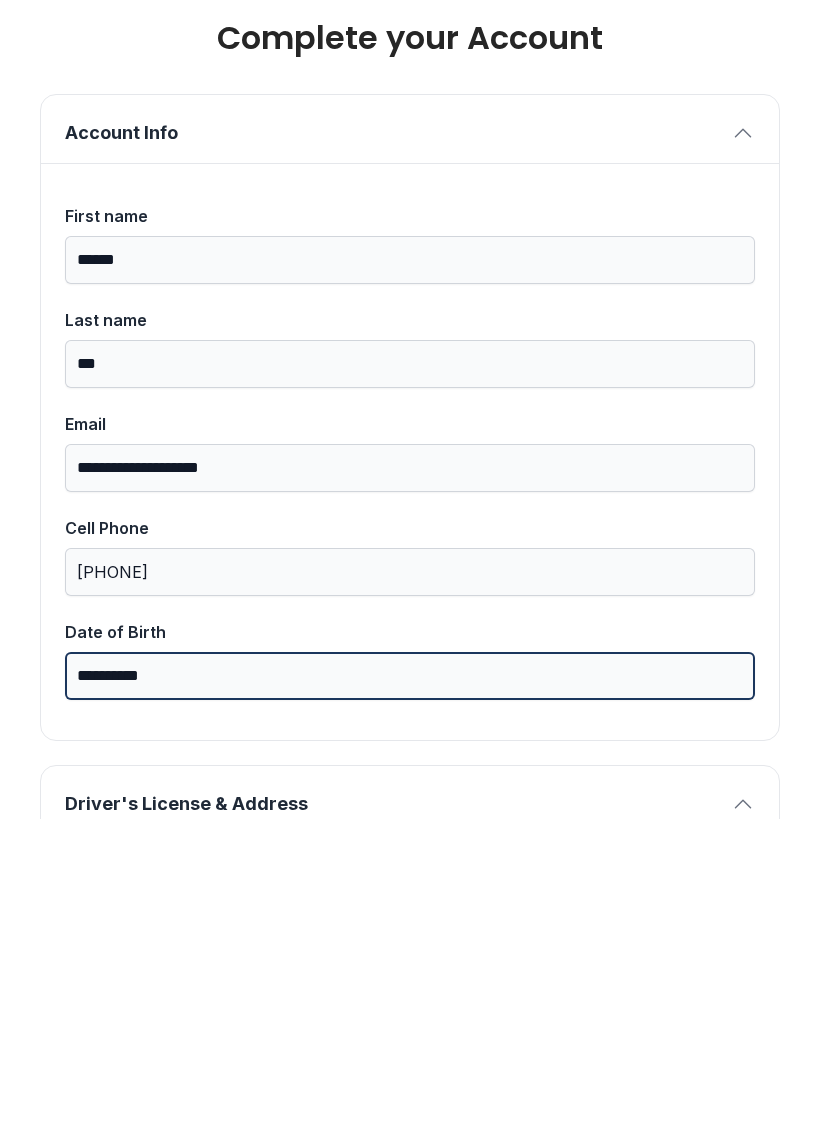click on "**********" at bounding box center [410, 988] 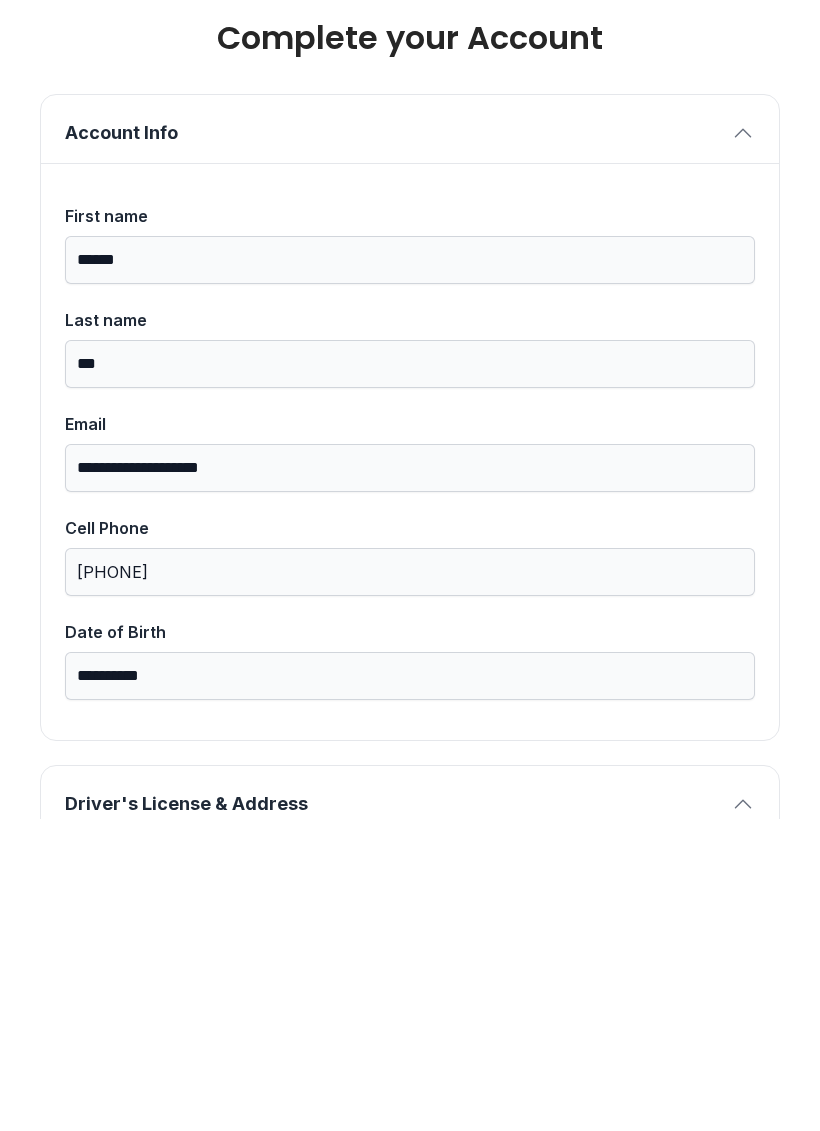 click on "Driver's License & Address" at bounding box center (410, 1112) 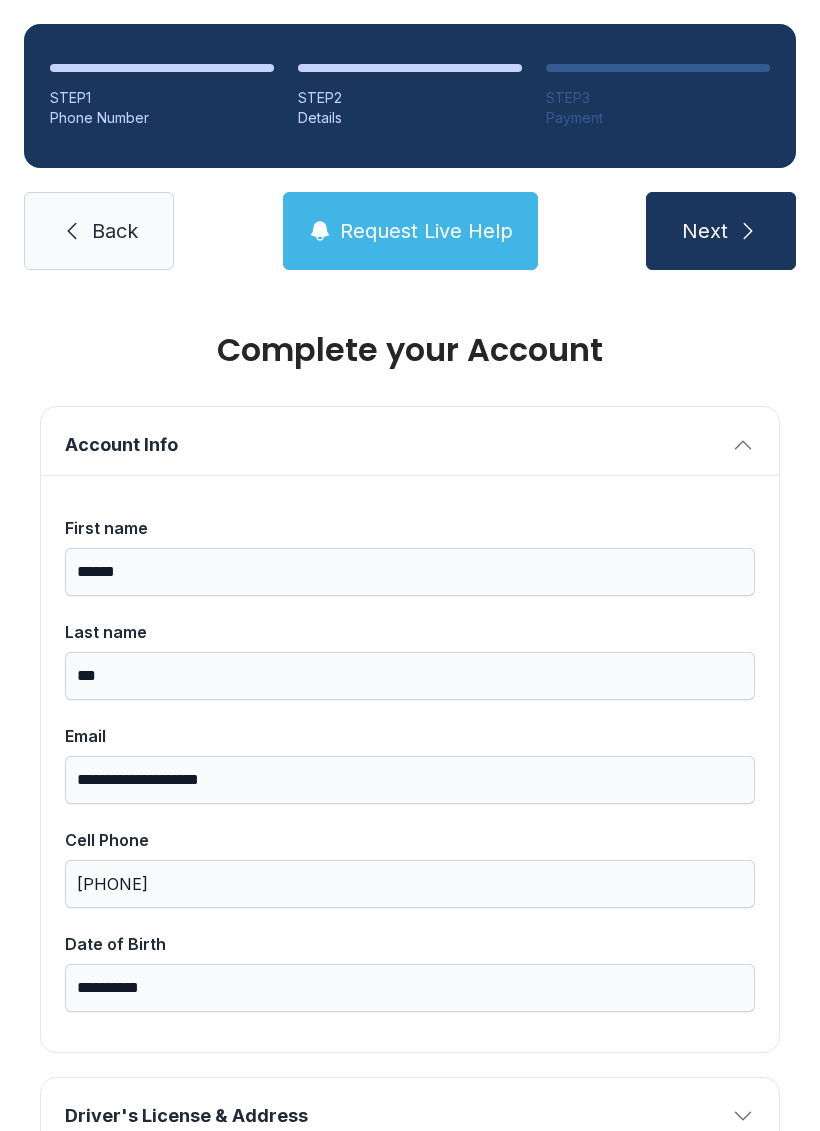 click on "Driver's License & Address" at bounding box center [394, 1116] 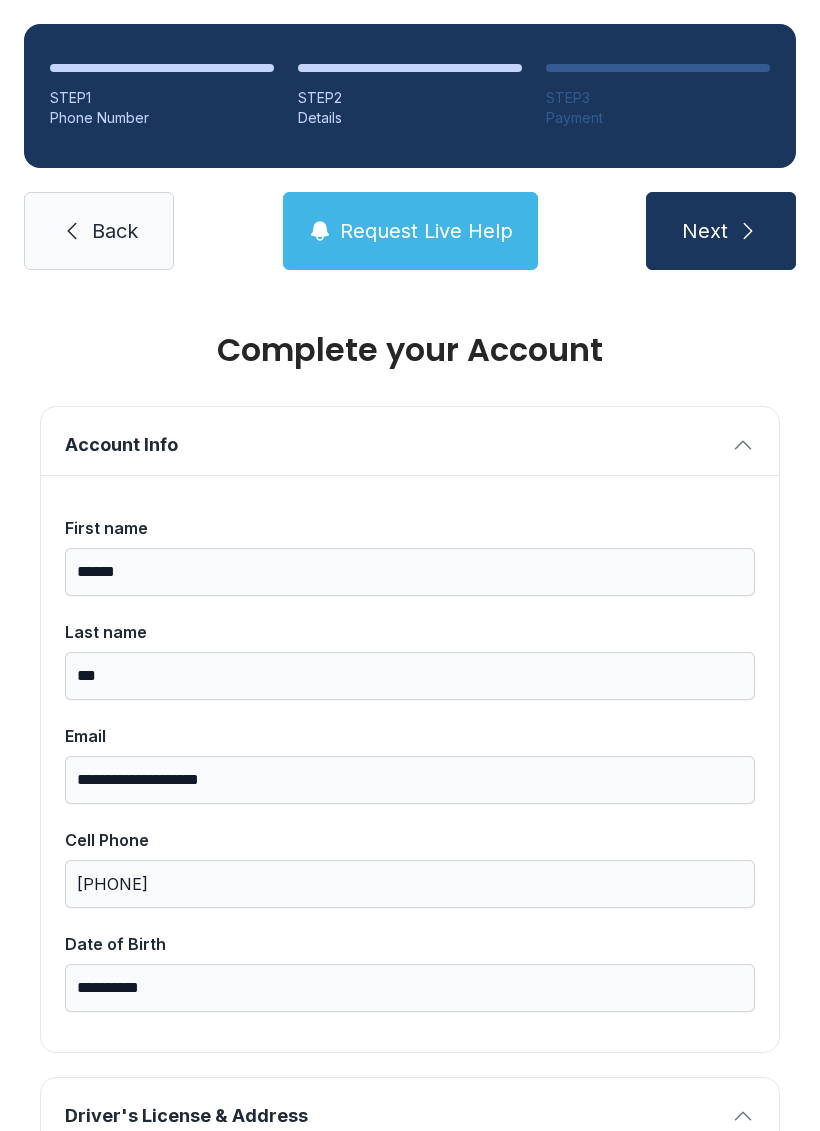 click on "Driver's License & Address" at bounding box center [394, 1116] 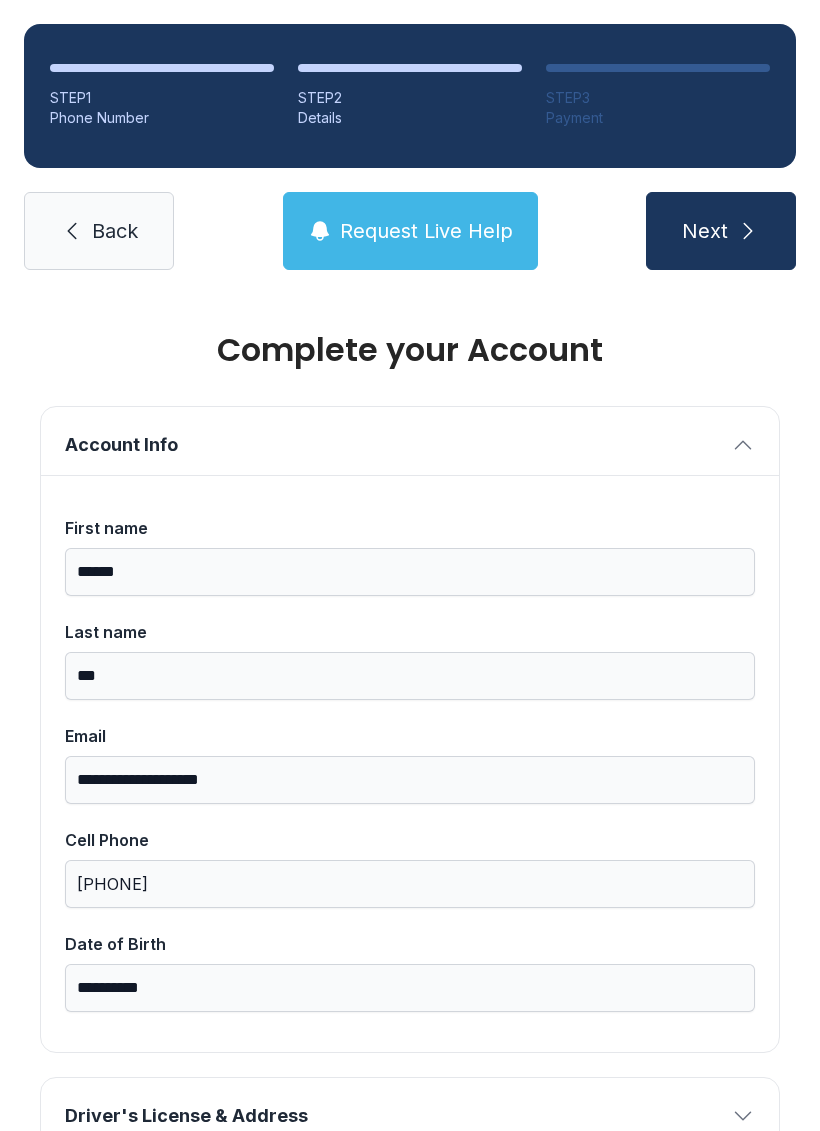 click 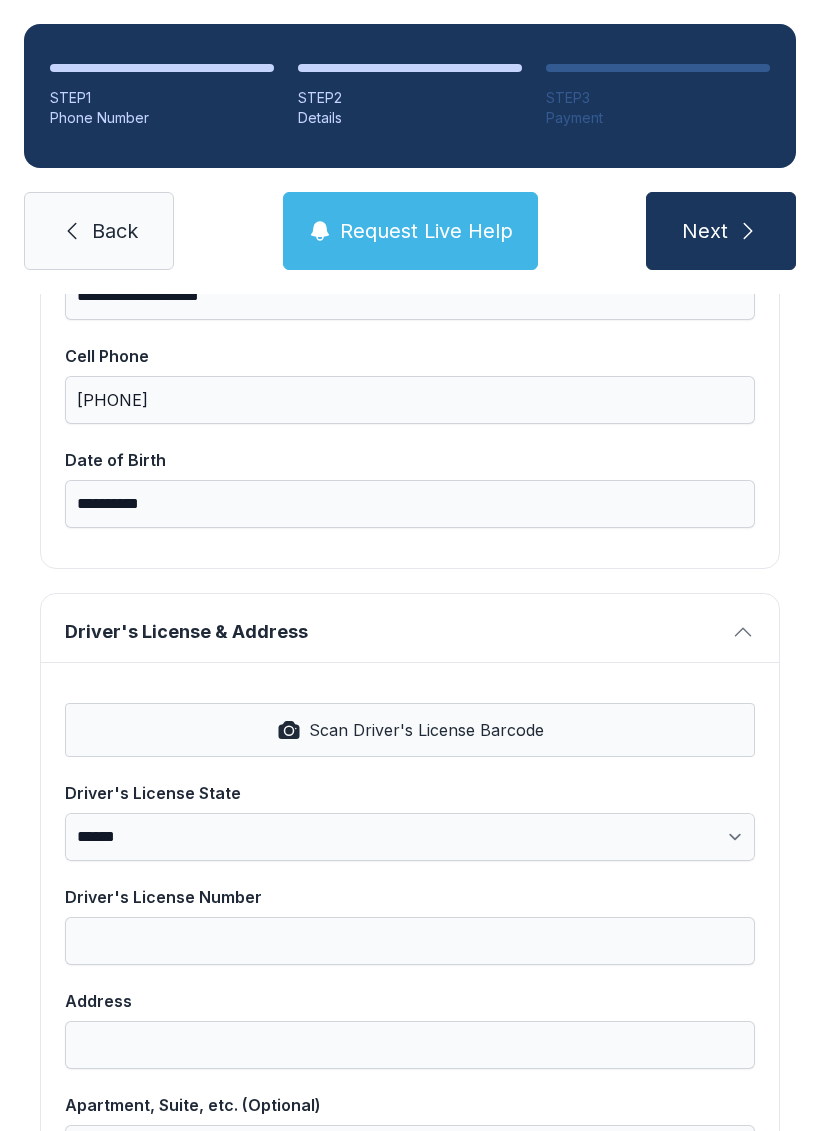 scroll, scrollTop: 485, scrollLeft: 0, axis: vertical 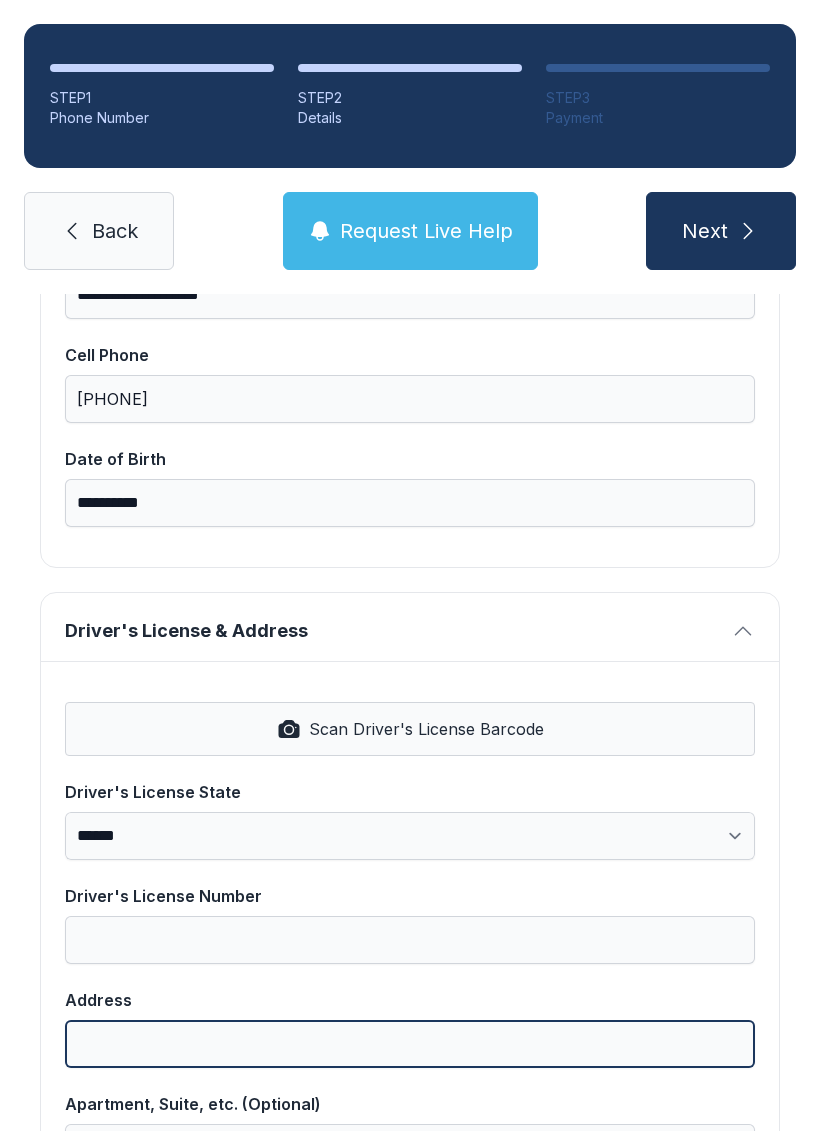click on "Address" at bounding box center (410, 1044) 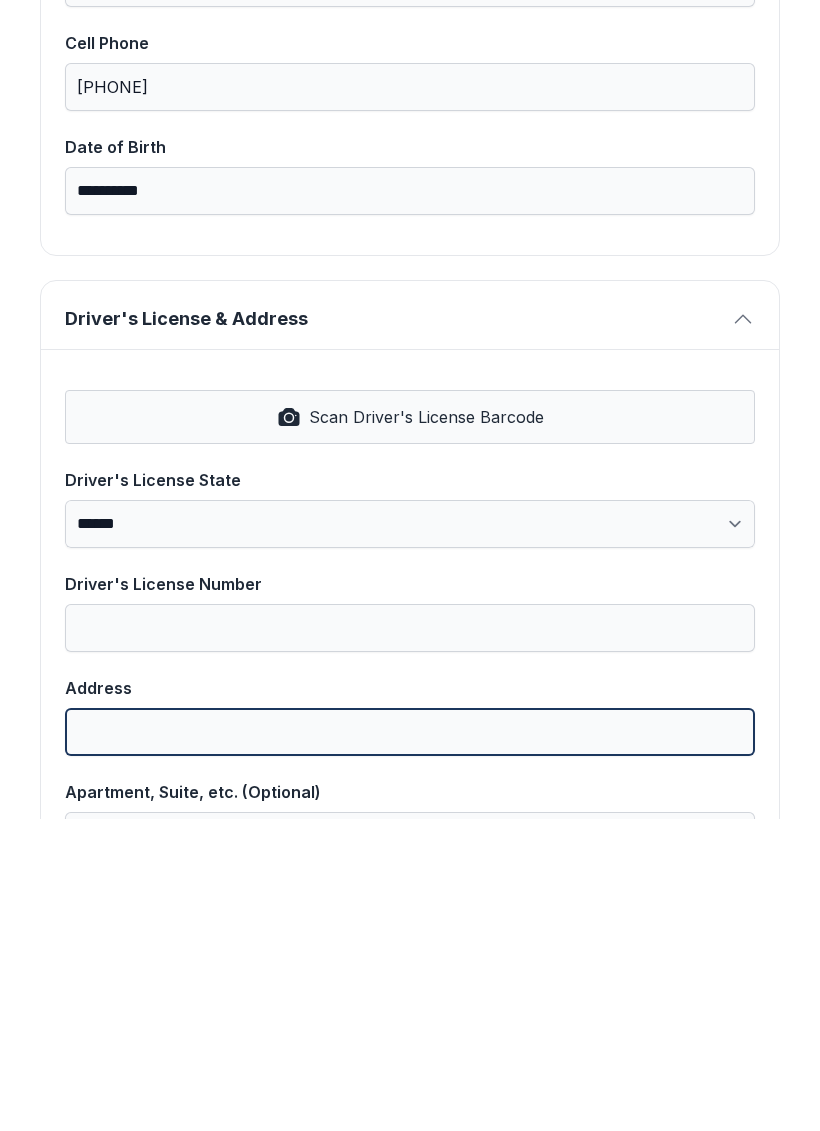 scroll, scrollTop: 499, scrollLeft: 0, axis: vertical 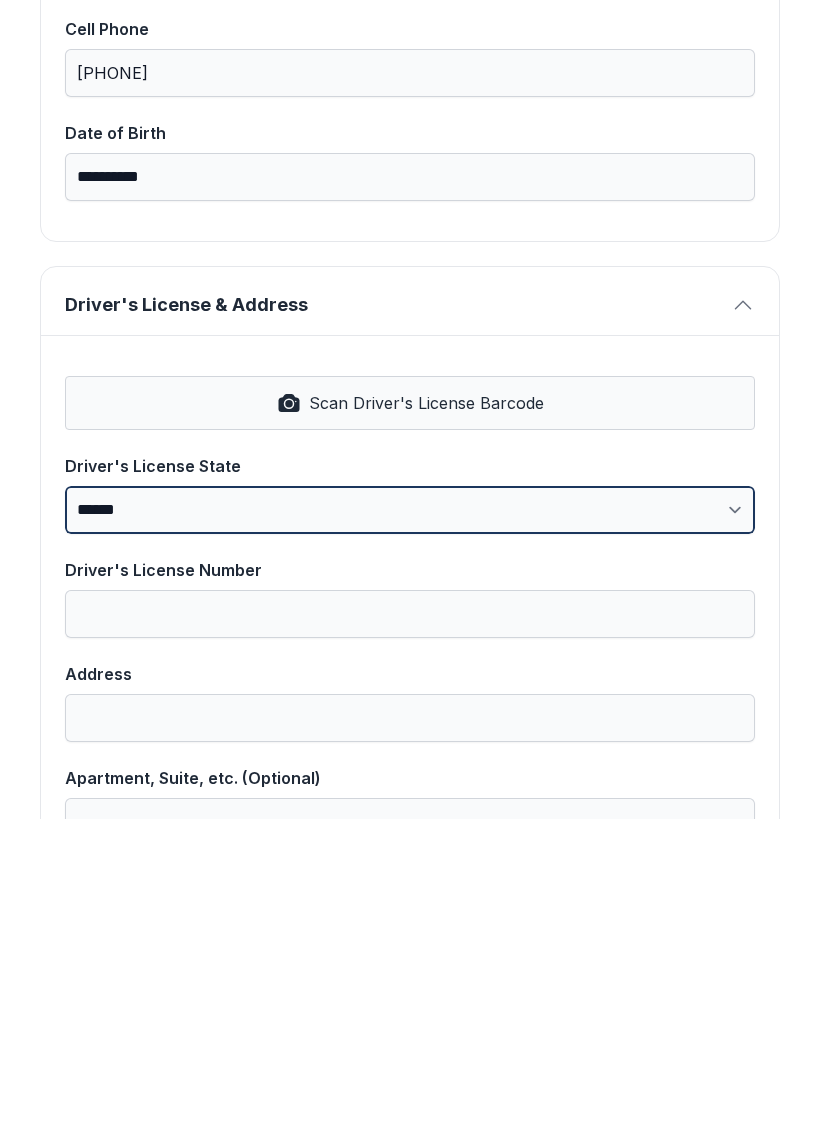 click on "**********" at bounding box center [410, 822] 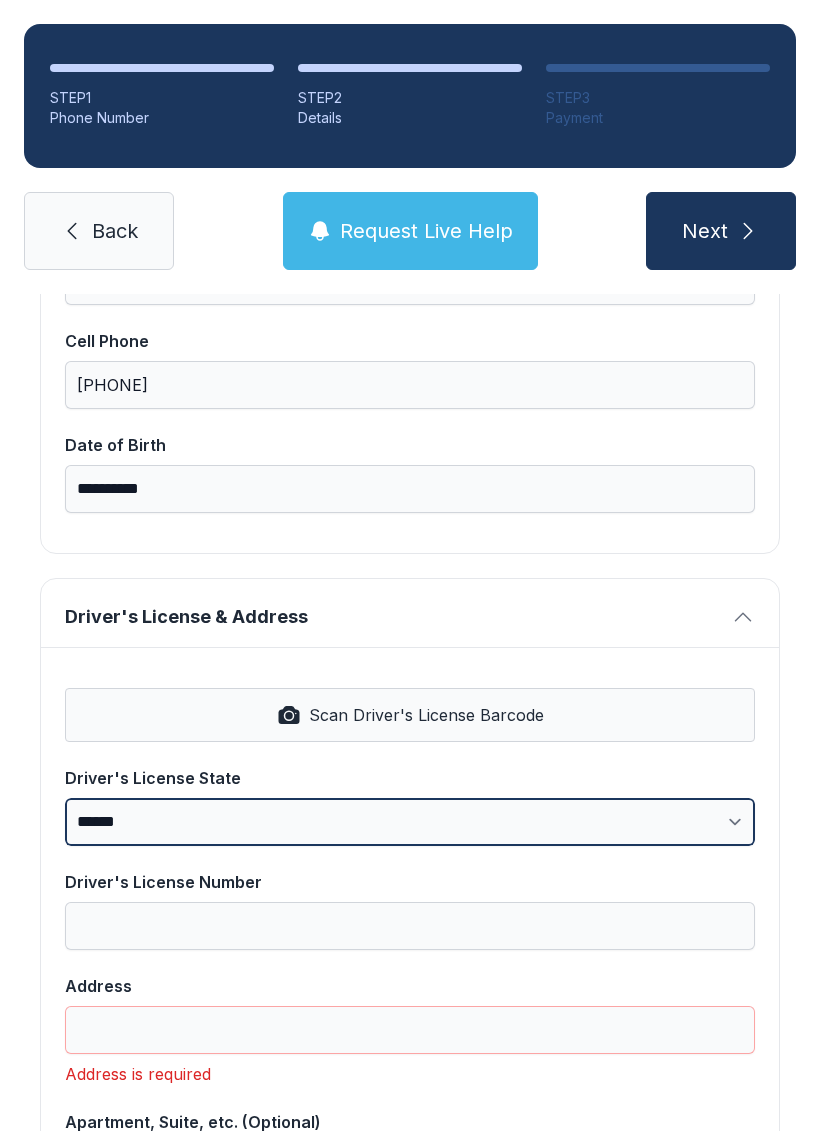 select on "**" 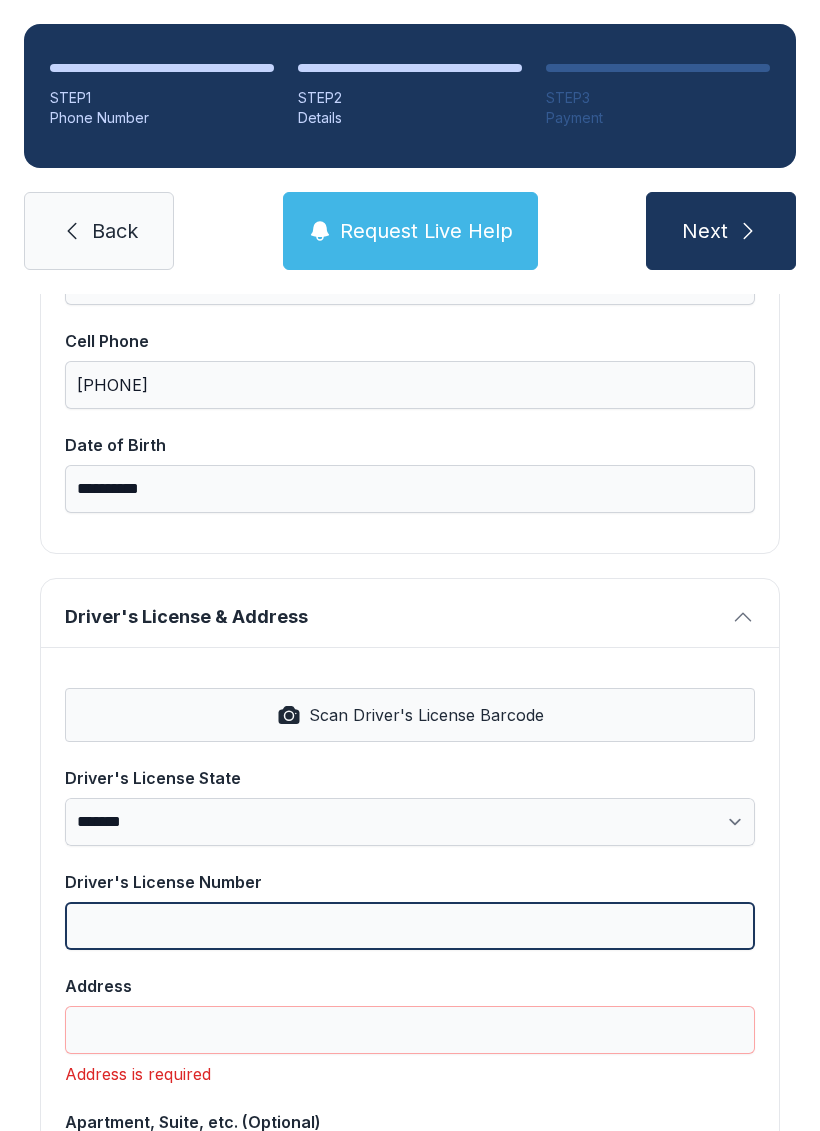 click on "Driver's License Number" at bounding box center (410, 926) 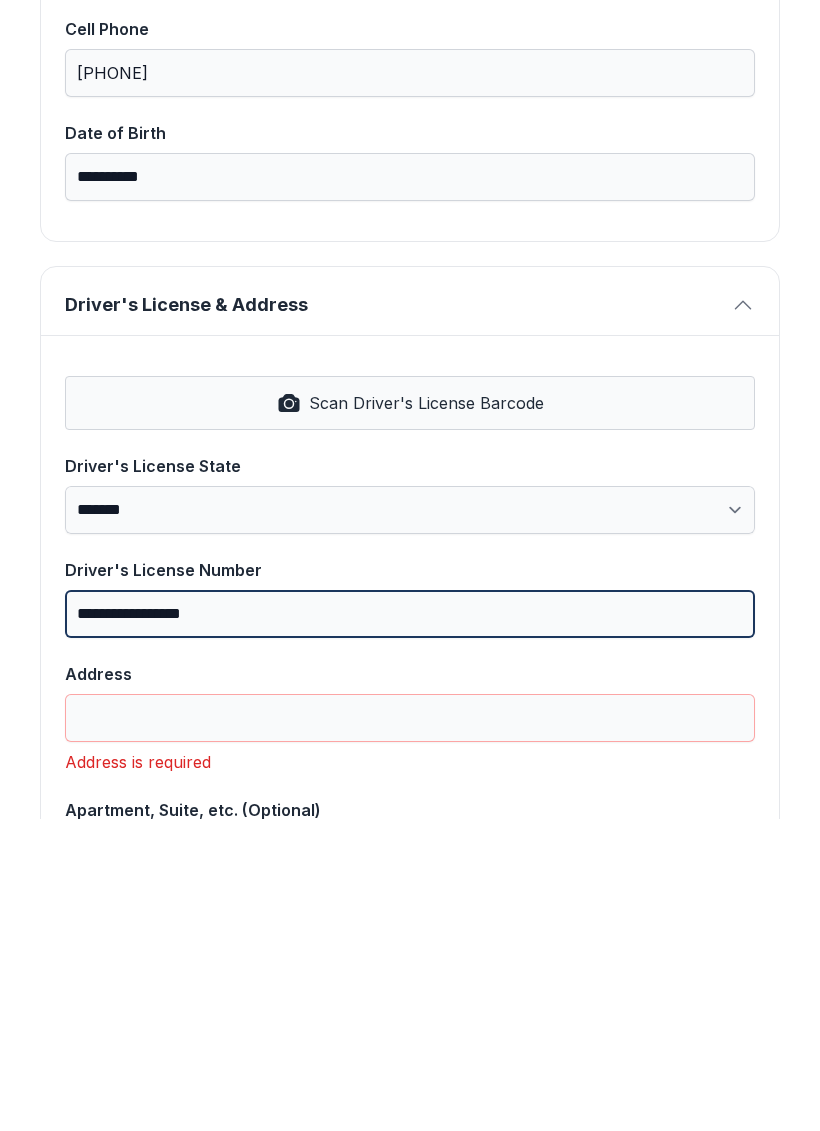 type on "**********" 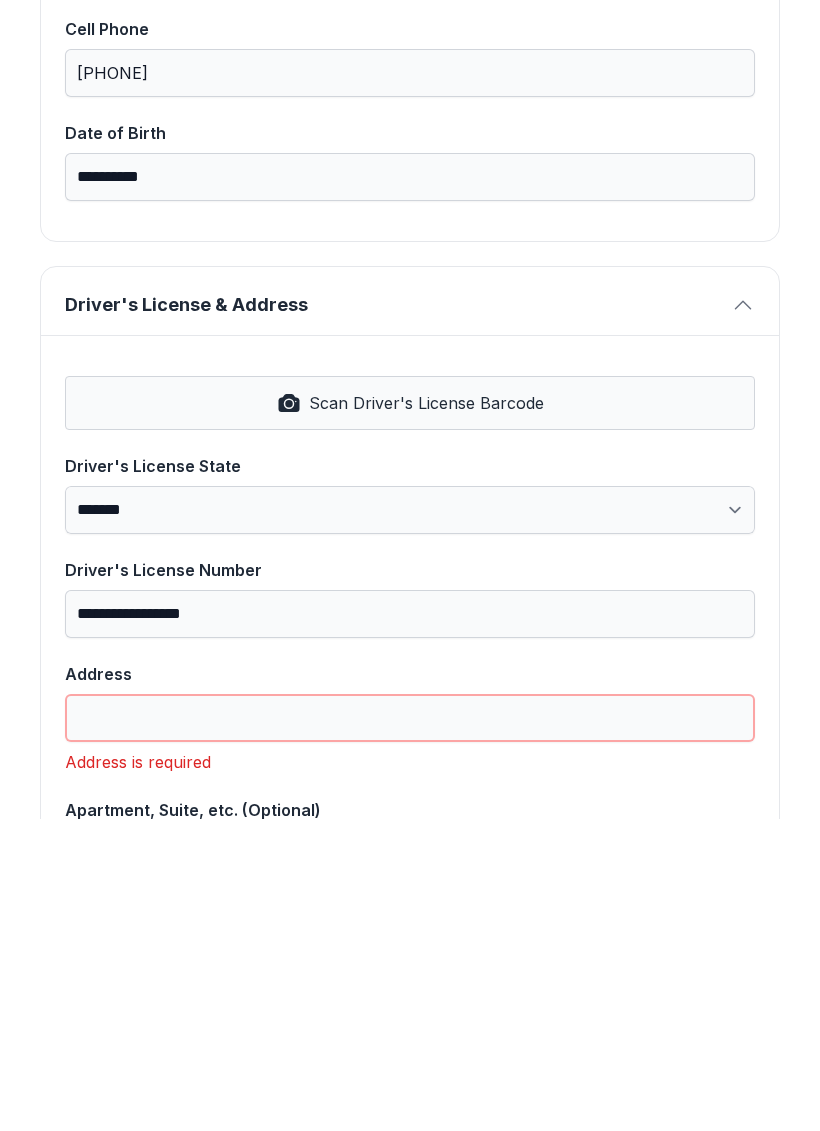 click on "Address" at bounding box center [410, 1030] 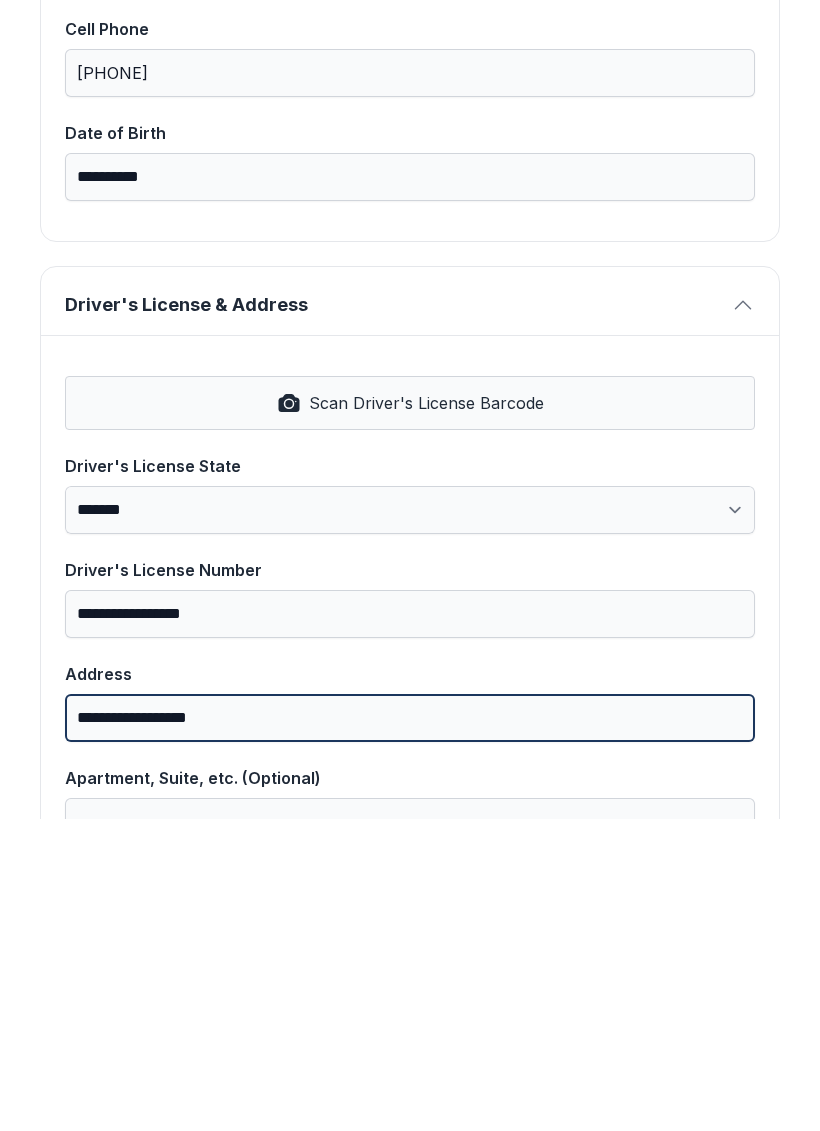 type on "**********" 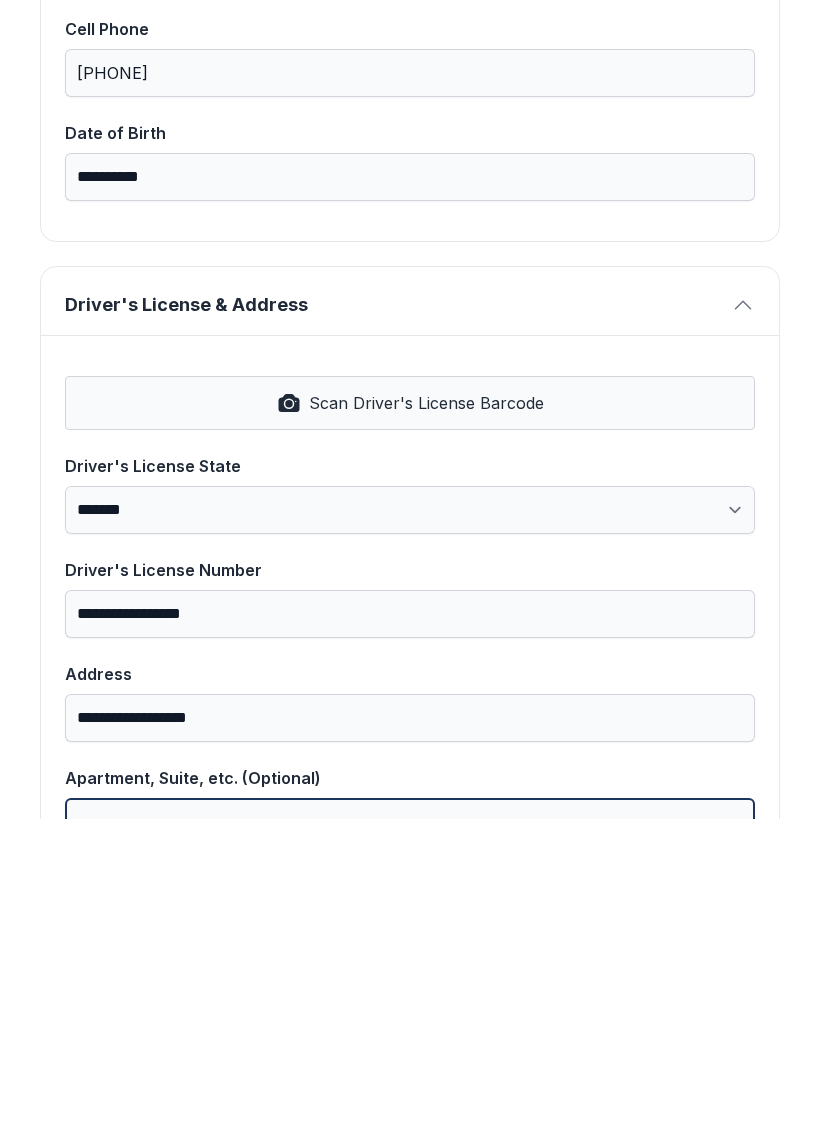 click on "Apartment, Suite, etc. (Optional)" at bounding box center (410, 1134) 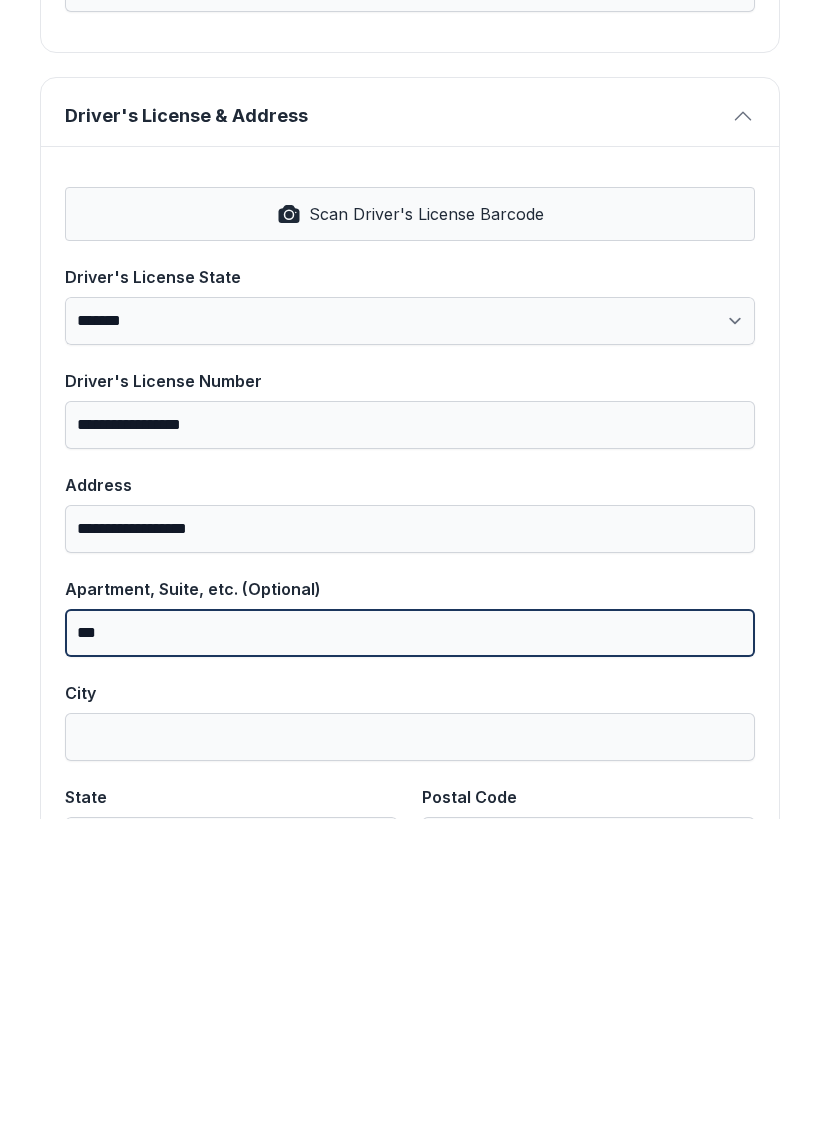 scroll, scrollTop: 750, scrollLeft: 0, axis: vertical 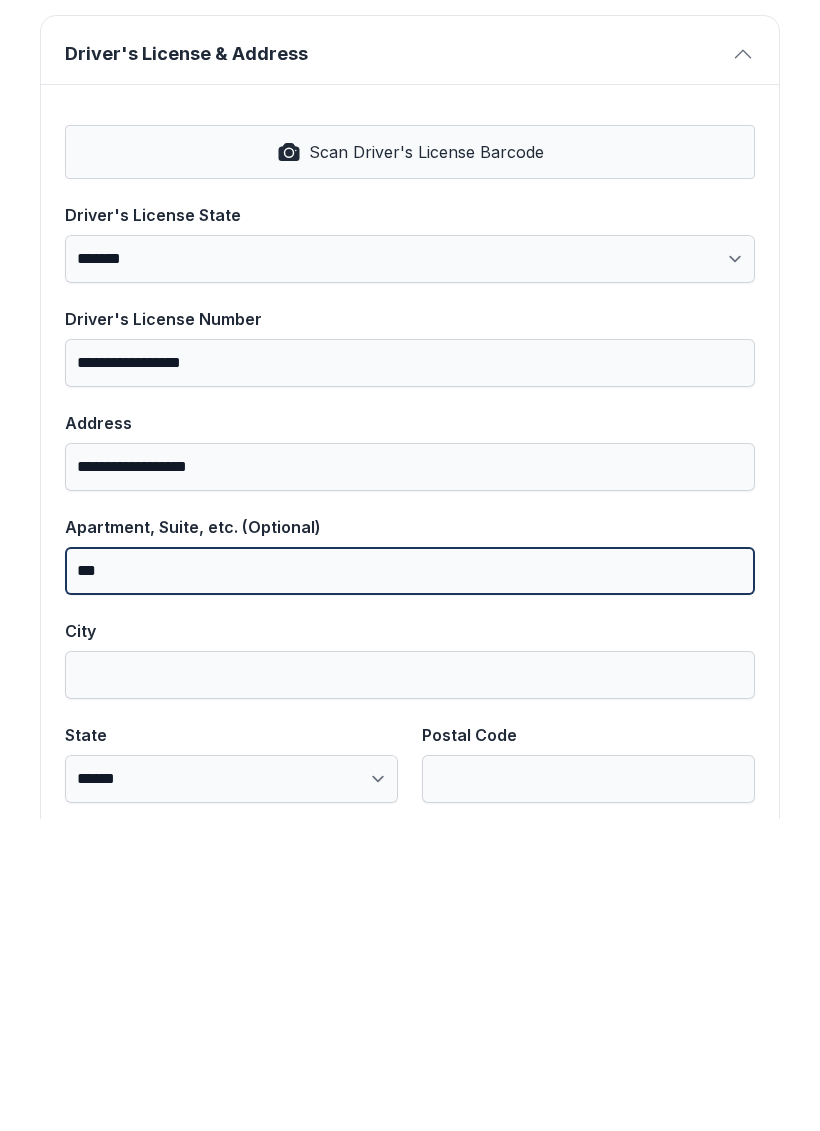 click on "***" at bounding box center (410, 883) 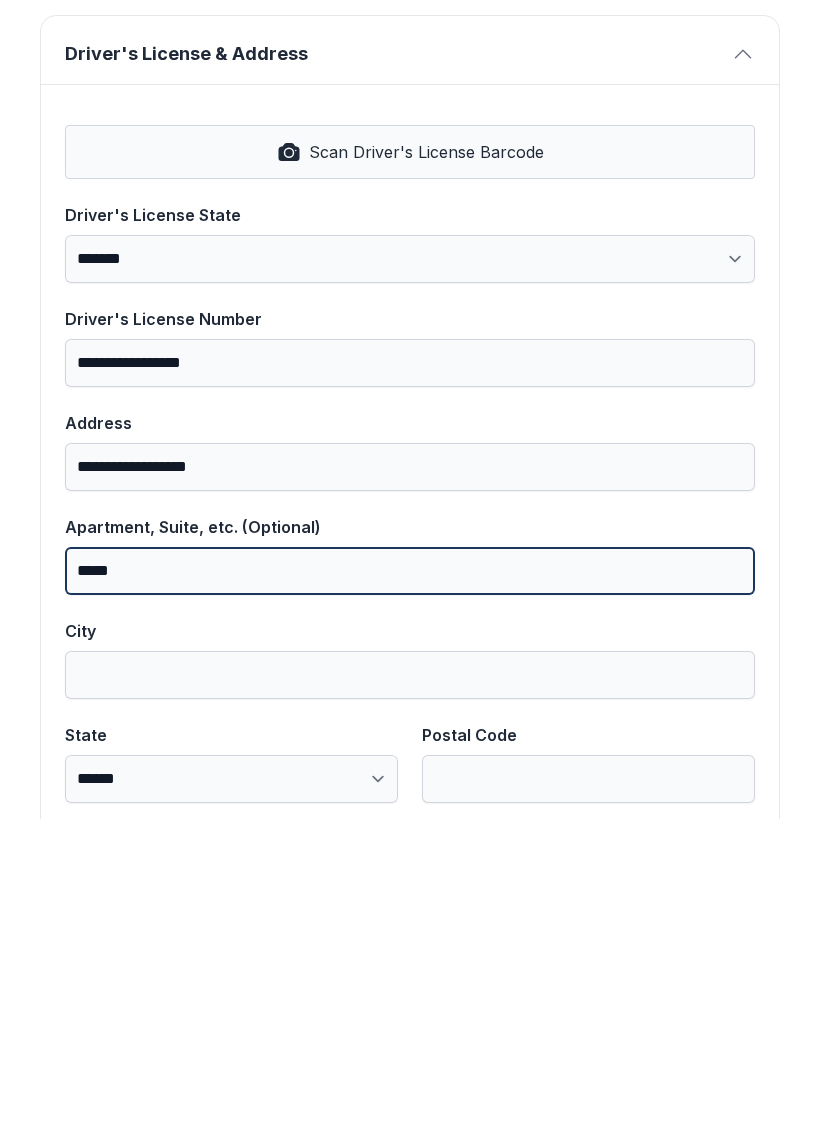 scroll, scrollTop: 751, scrollLeft: 0, axis: vertical 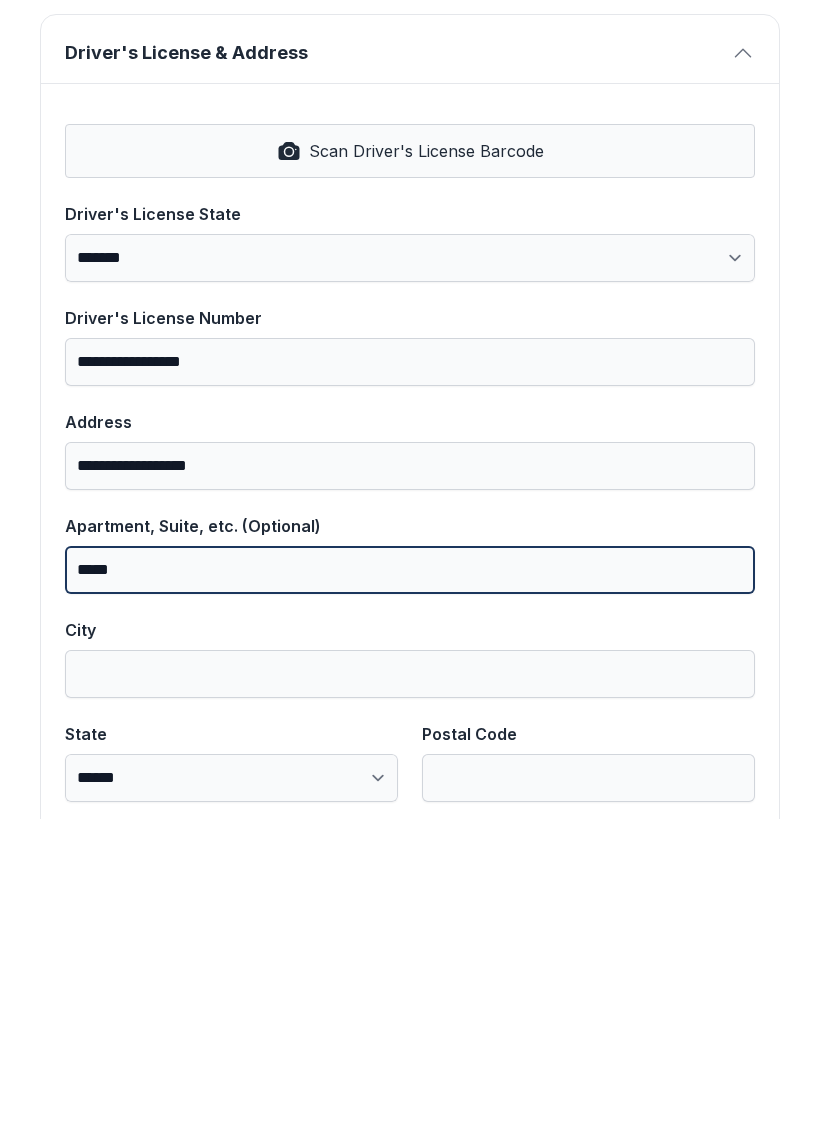 type on "*****" 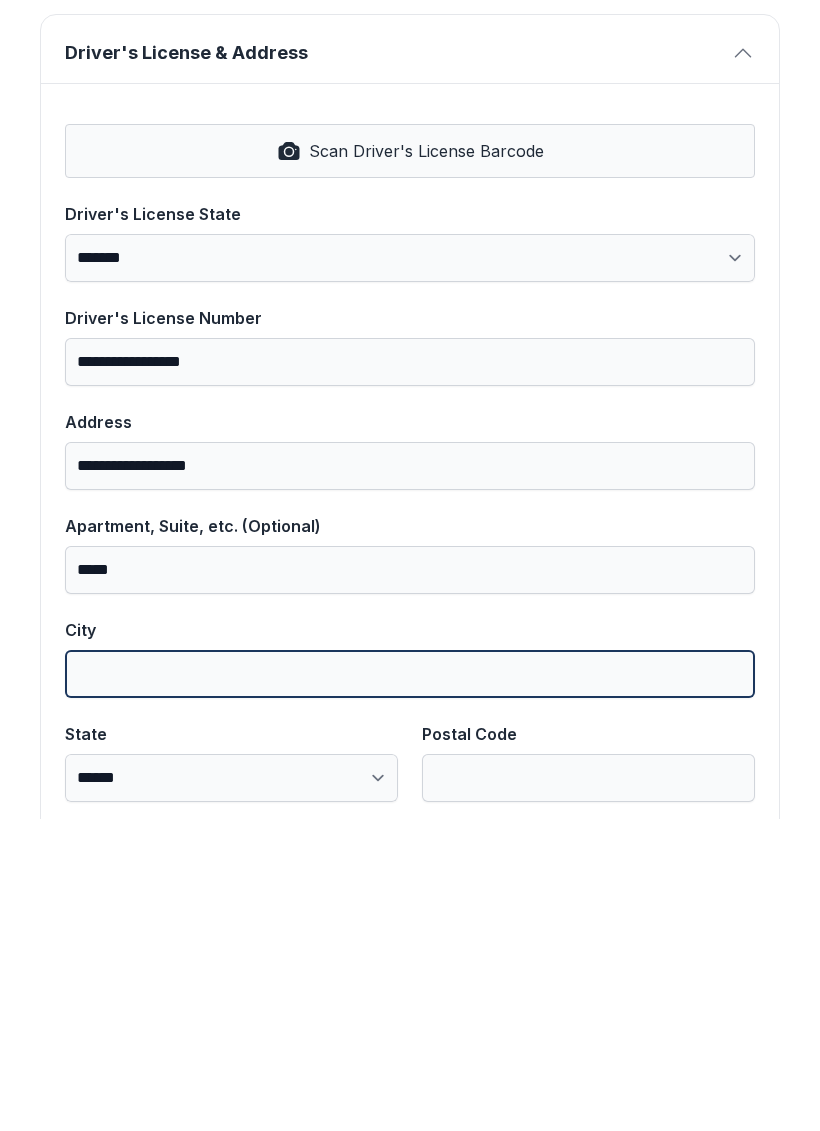 click on "City" at bounding box center (410, 986) 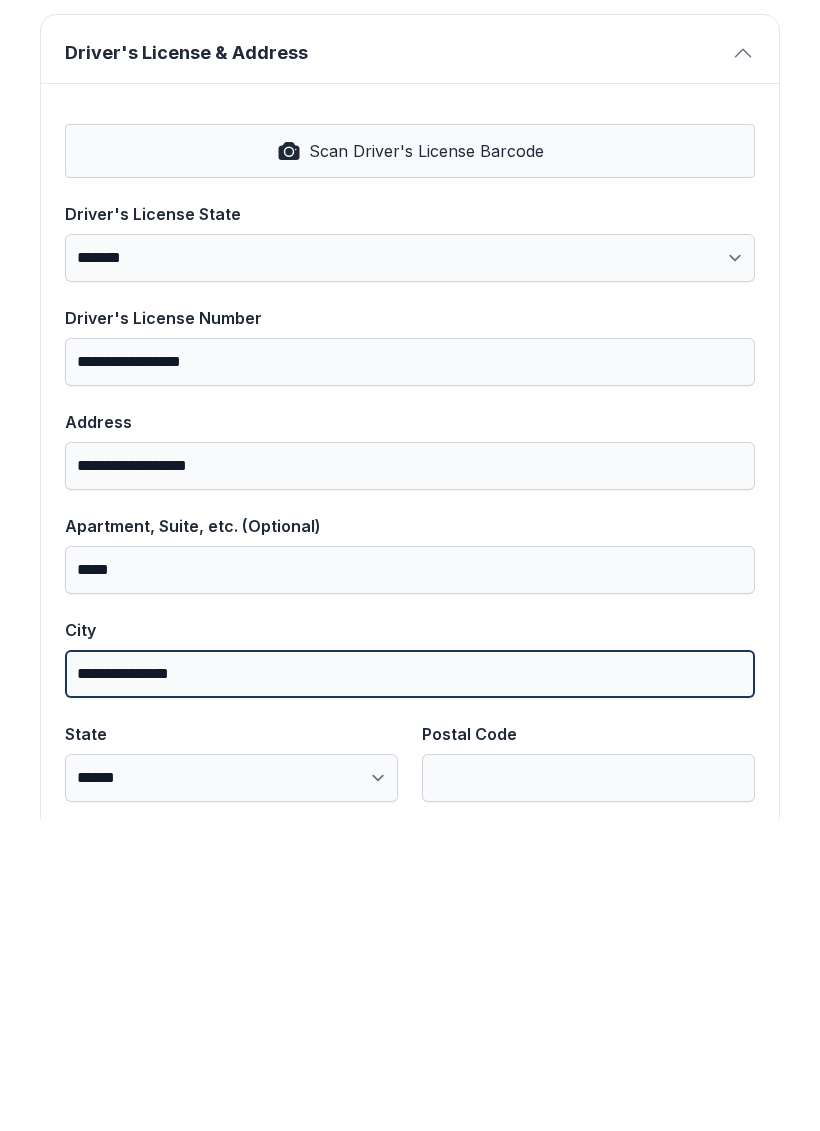 type on "**********" 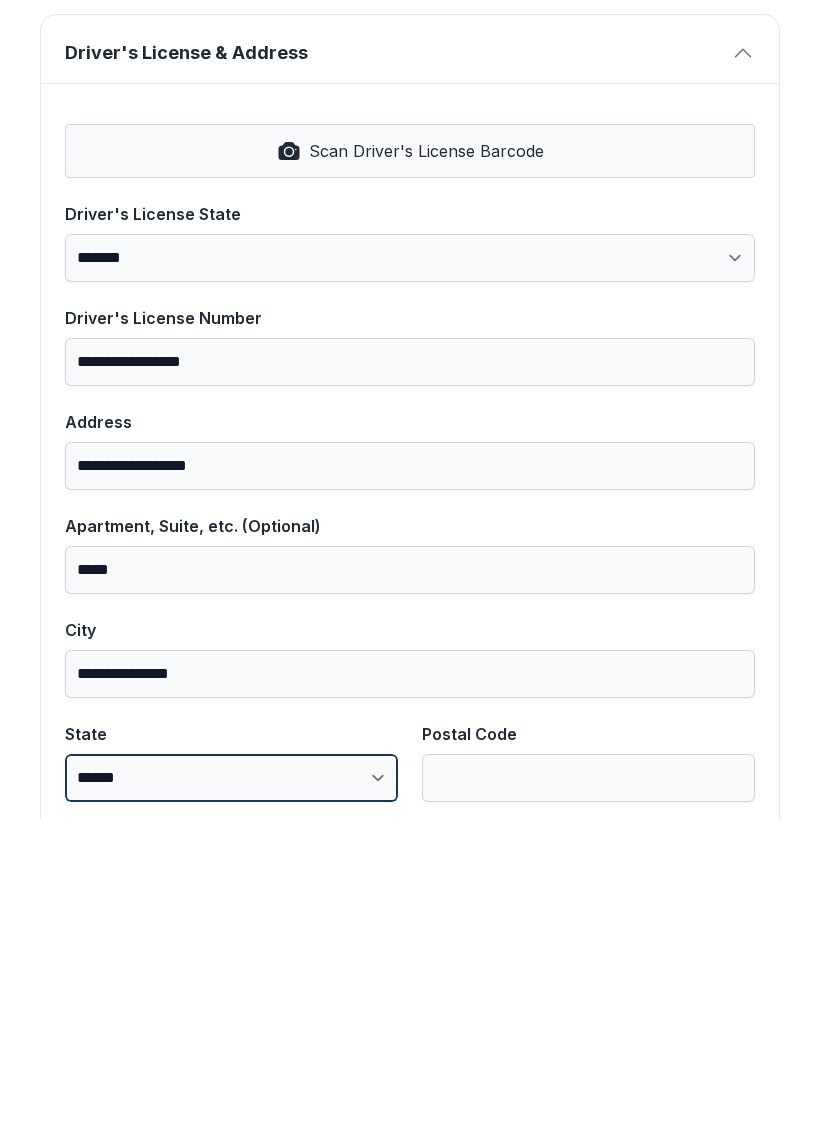 click on "**********" at bounding box center (231, 1090) 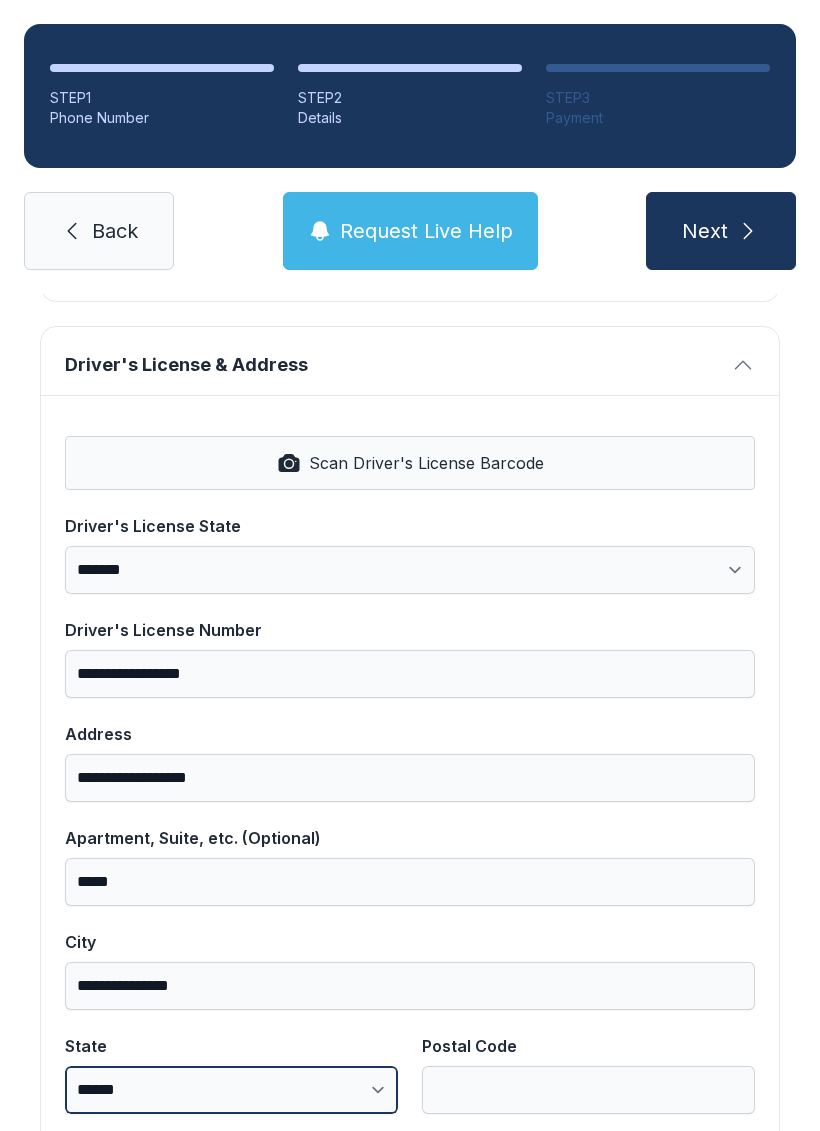 select on "**" 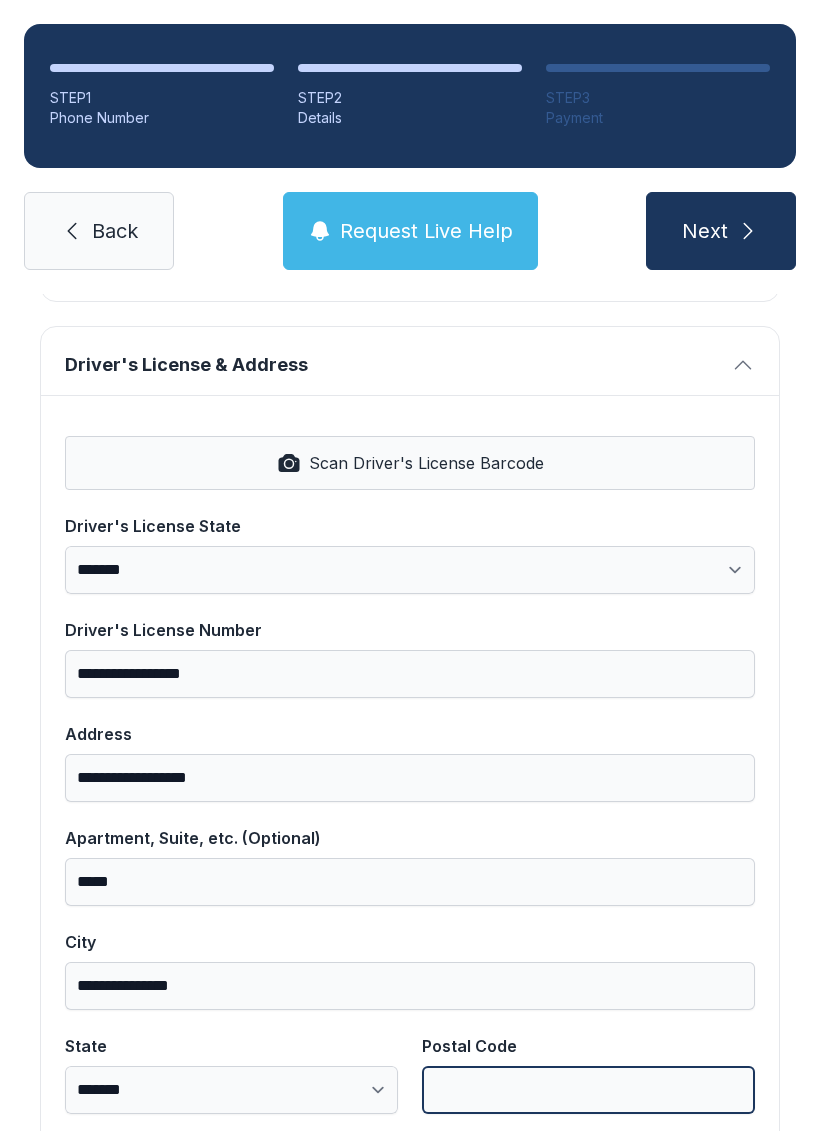 click on "Postal Code" at bounding box center [588, 1090] 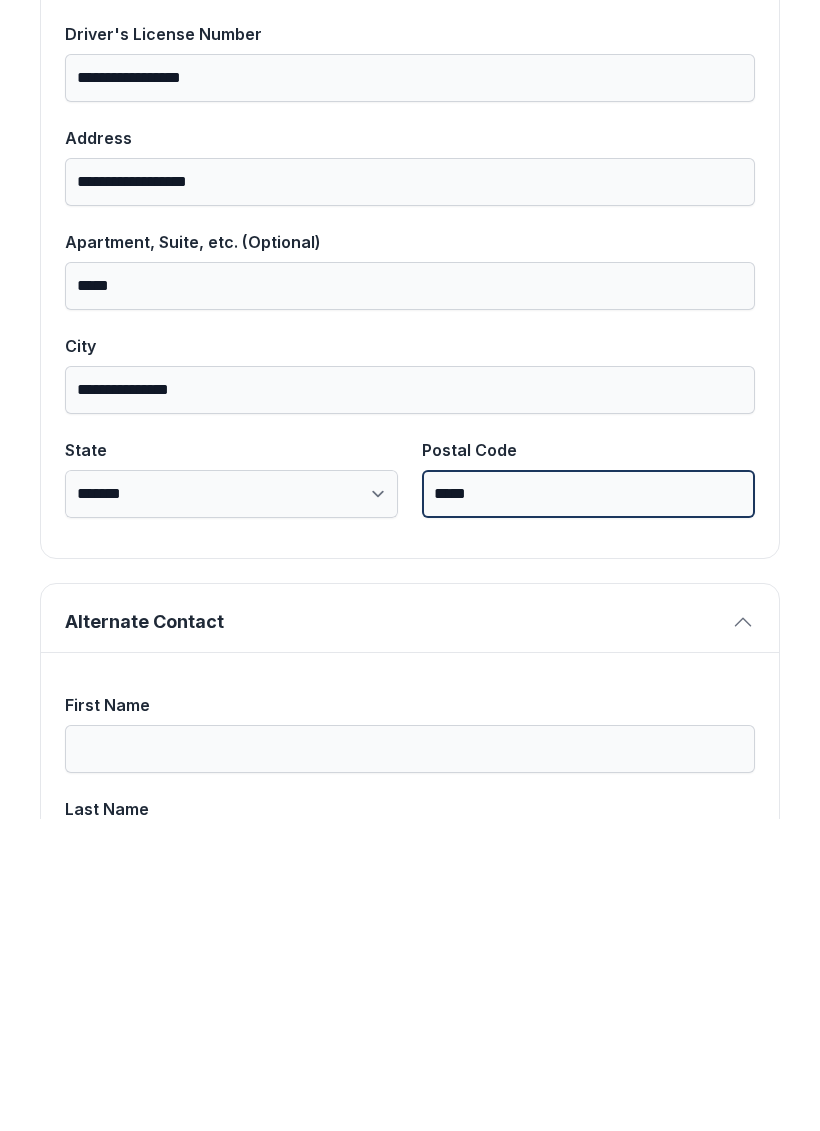 scroll, scrollTop: 1041, scrollLeft: 0, axis: vertical 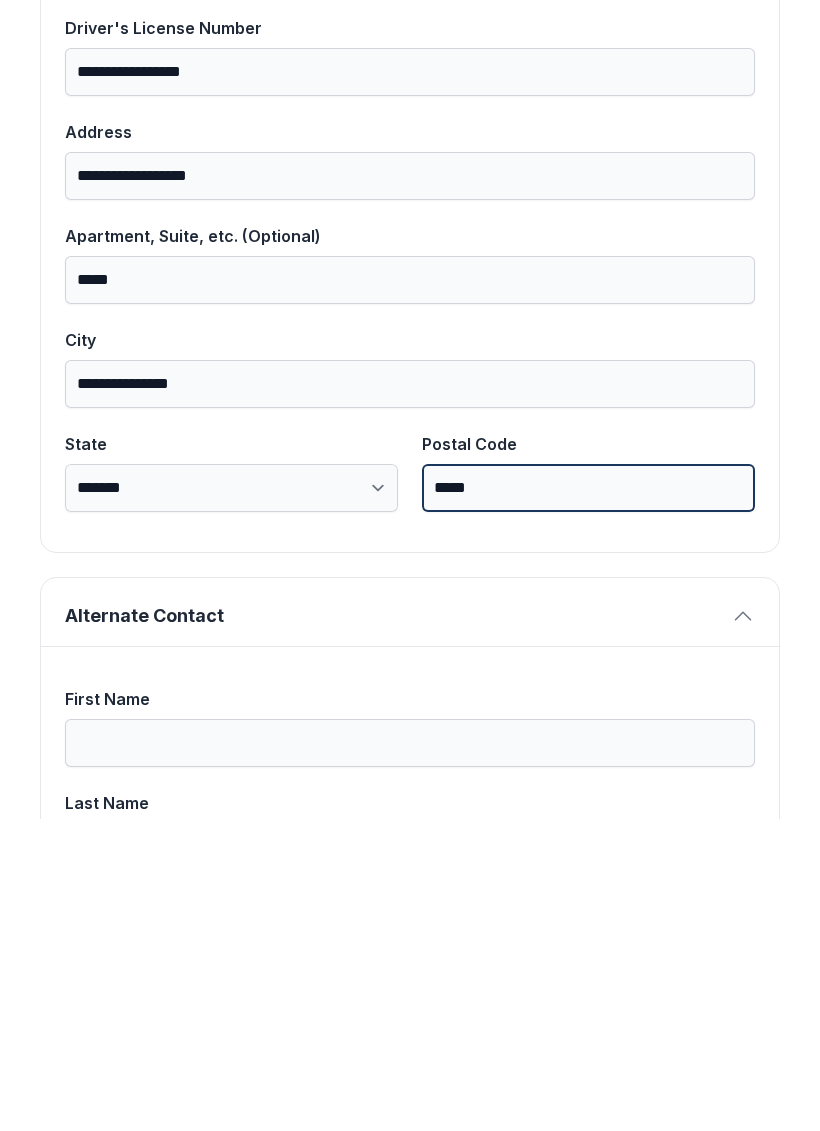 type on "*****" 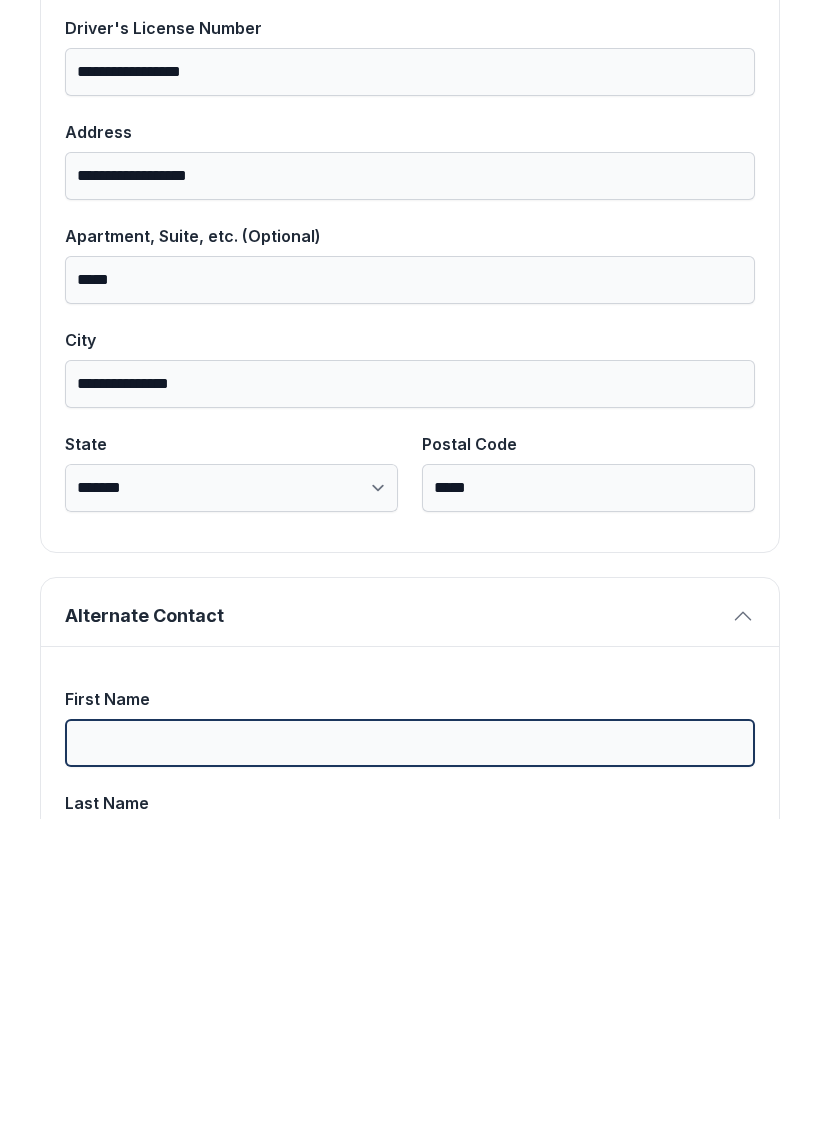 click on "First Name" at bounding box center [410, 1055] 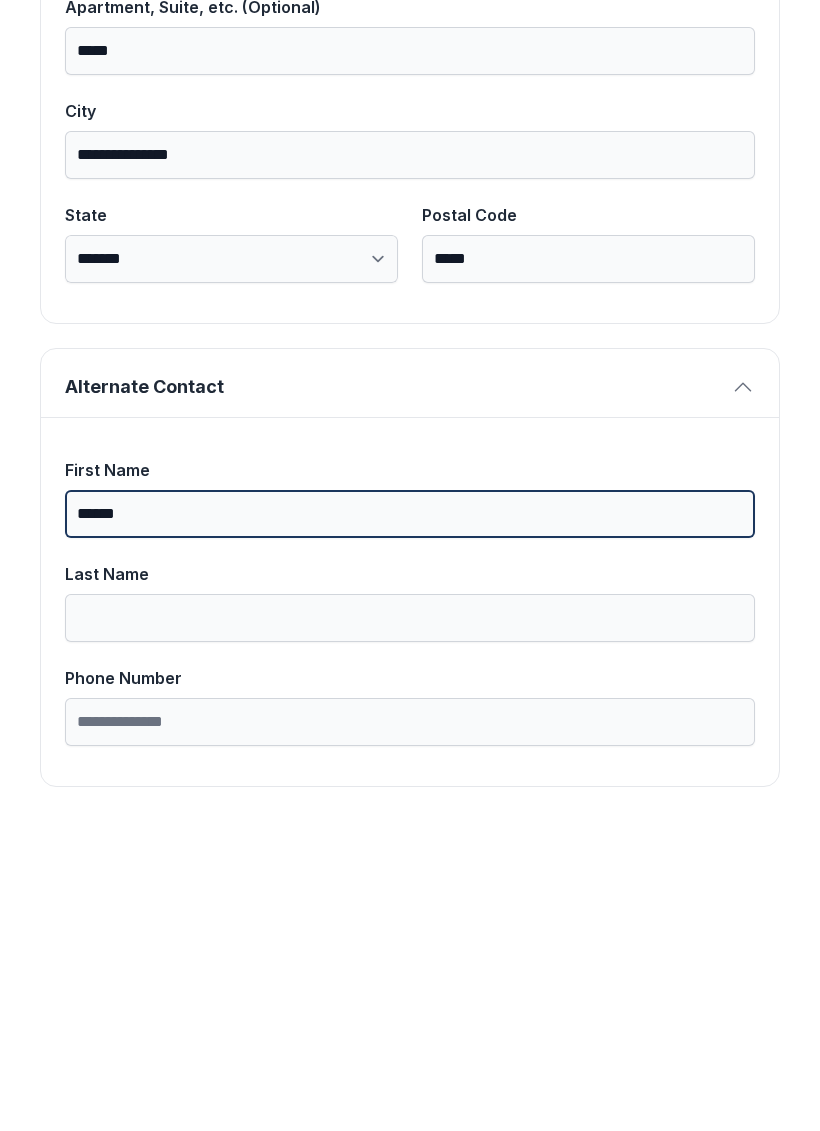 scroll, scrollTop: 1269, scrollLeft: 0, axis: vertical 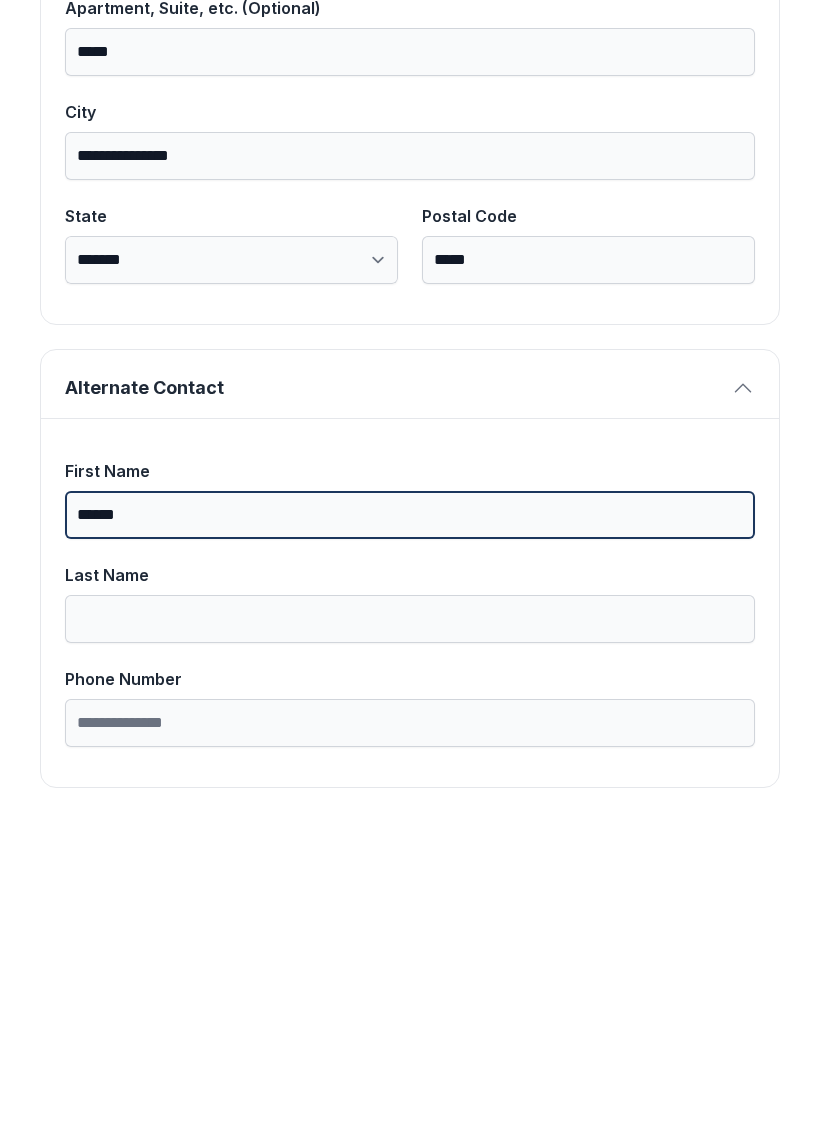 type on "******" 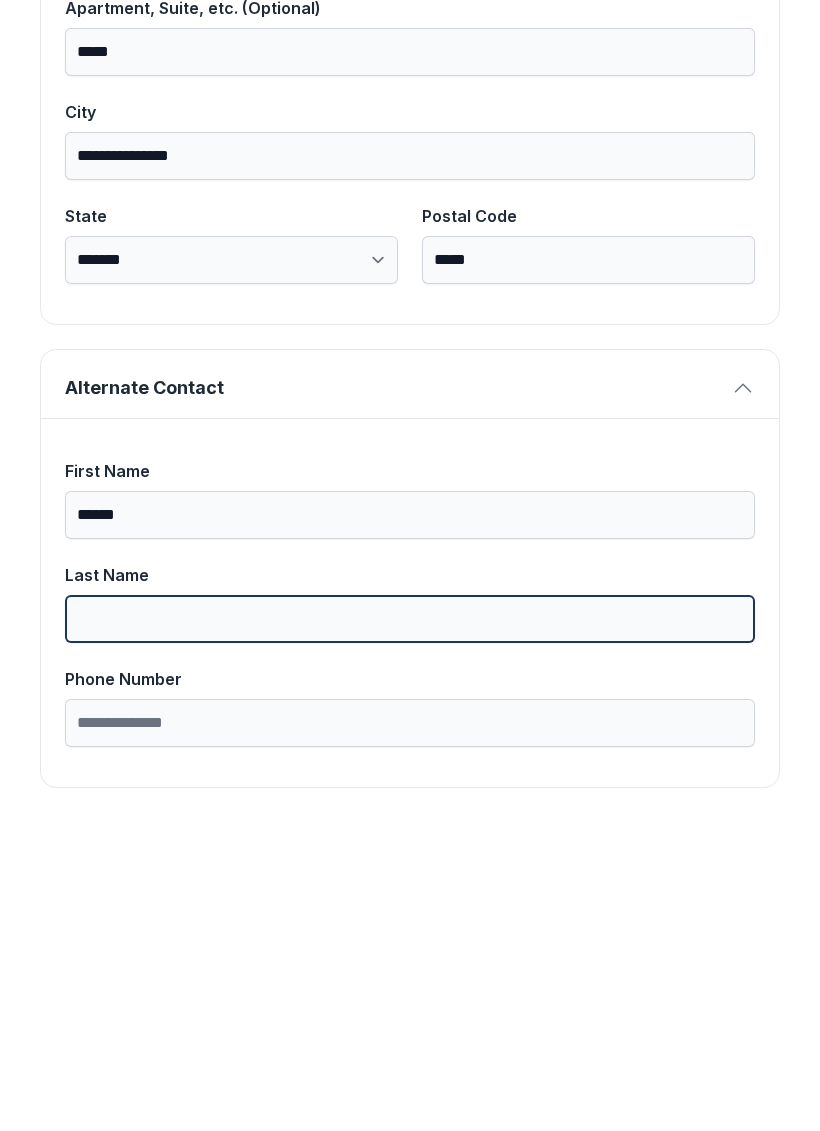 click on "Last Name" at bounding box center (410, 931) 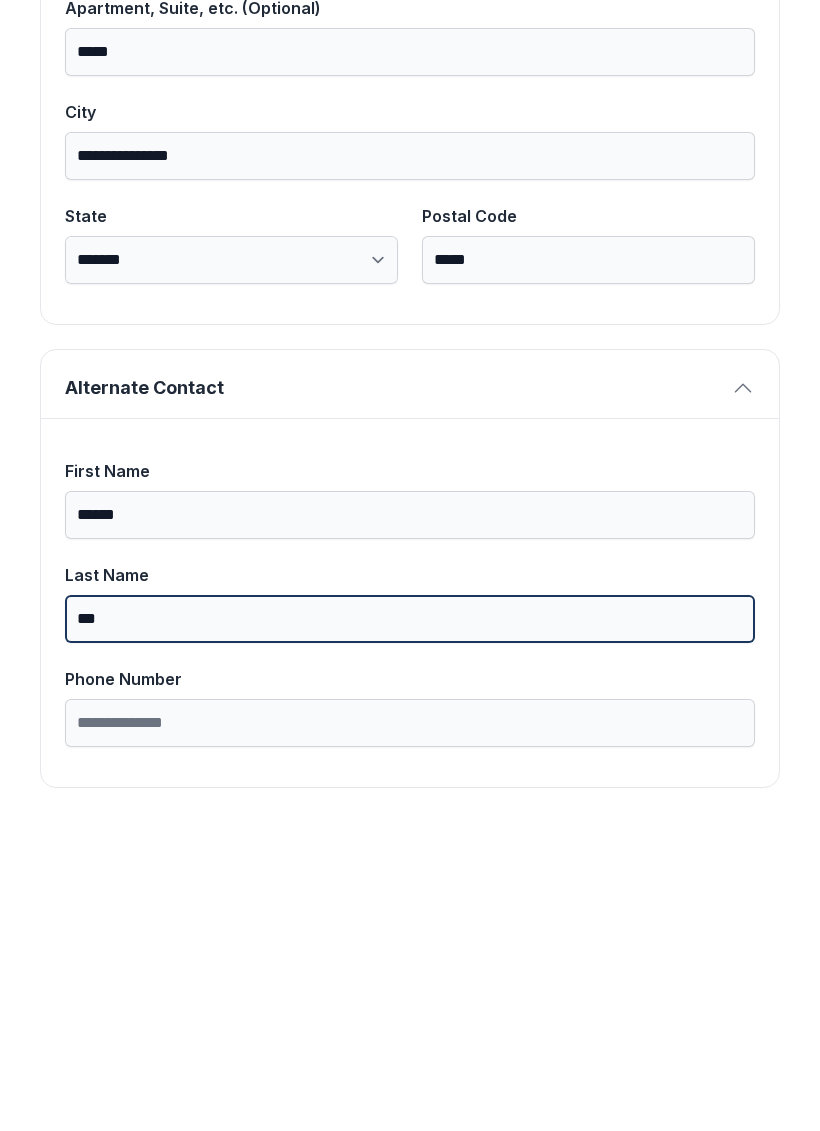 type on "***" 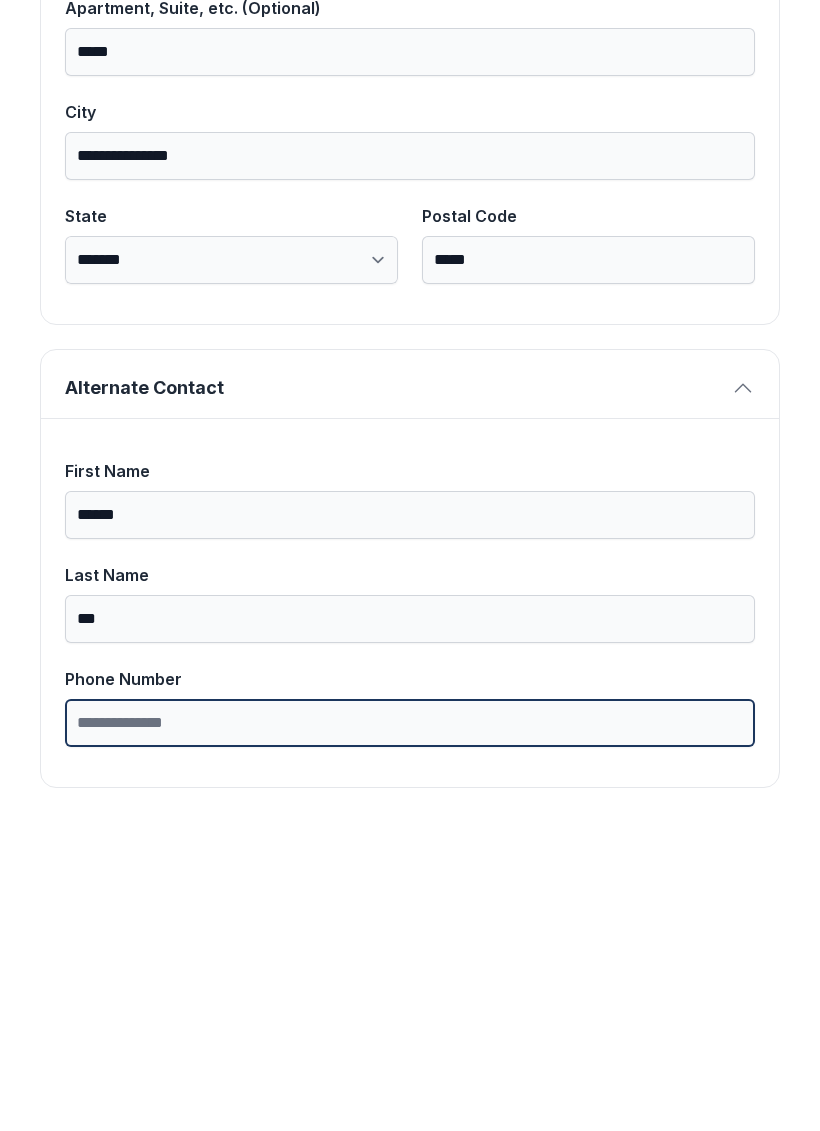 click on "Phone Number" at bounding box center [410, 1035] 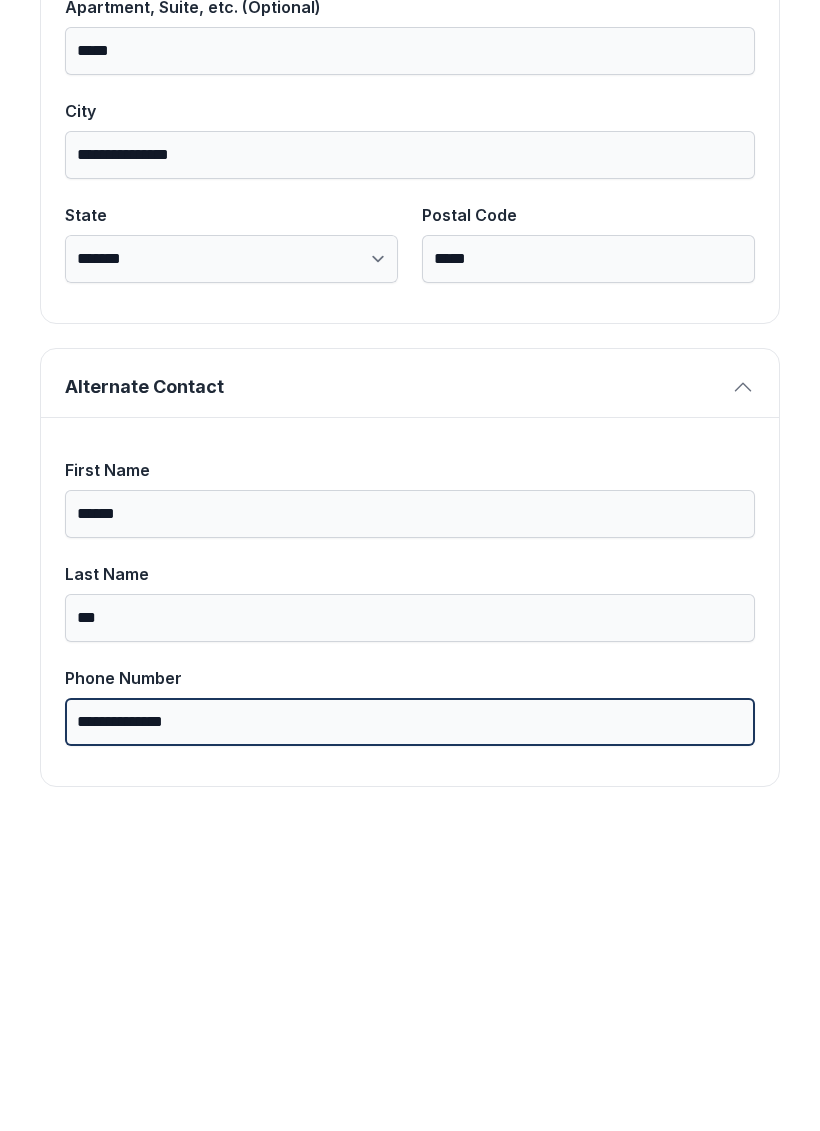 scroll, scrollTop: 1269, scrollLeft: 0, axis: vertical 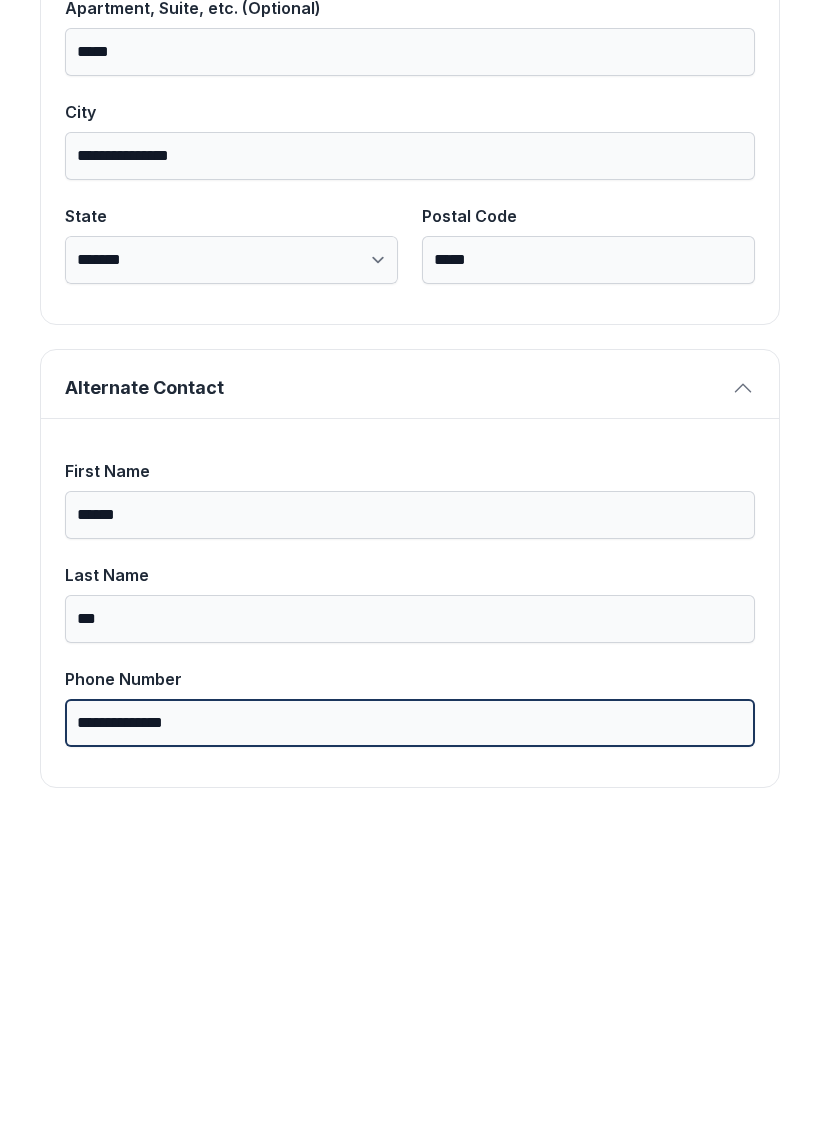 type on "**********" 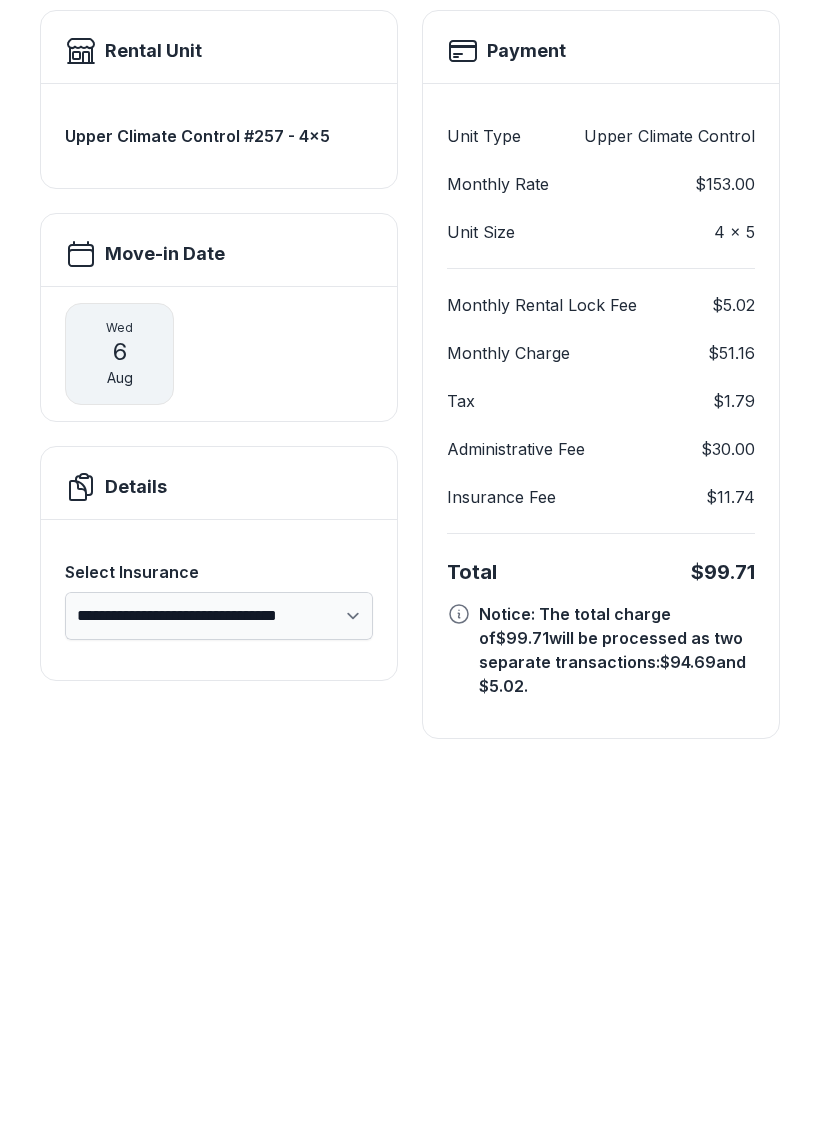 scroll, scrollTop: 11, scrollLeft: 0, axis: vertical 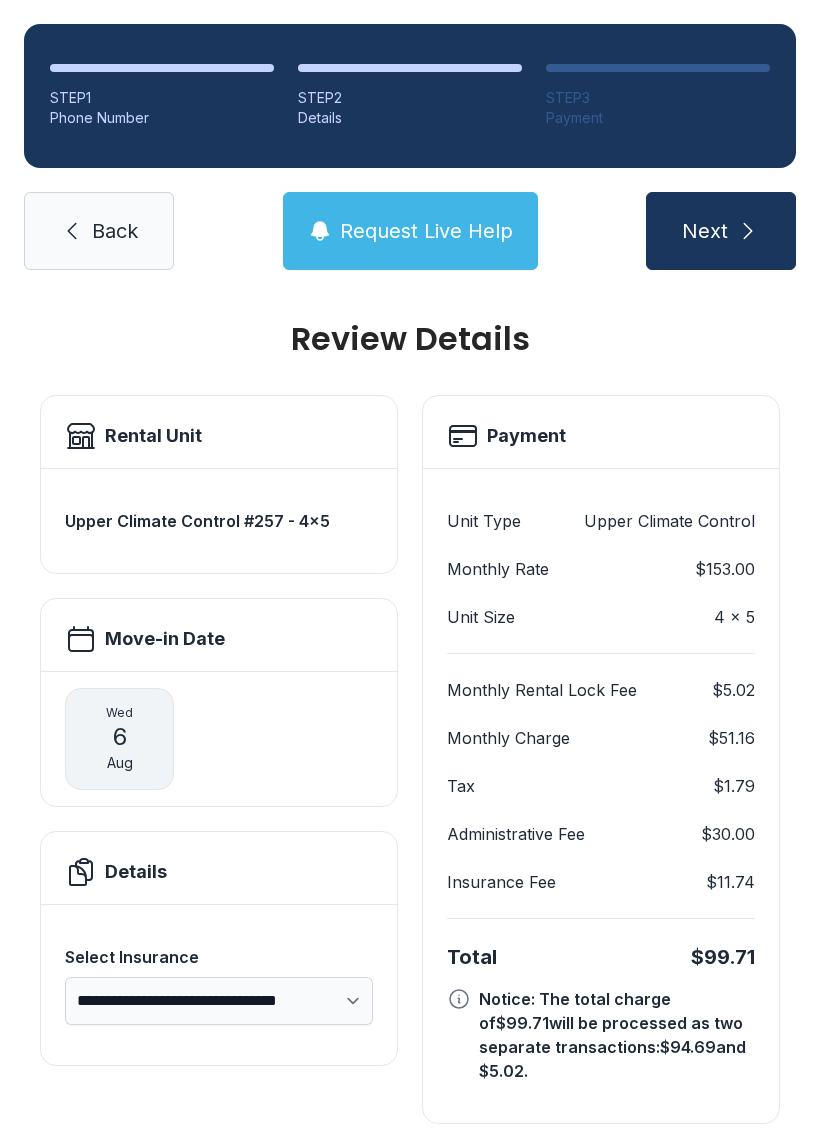 click on "Request Live Help" at bounding box center (410, 231) 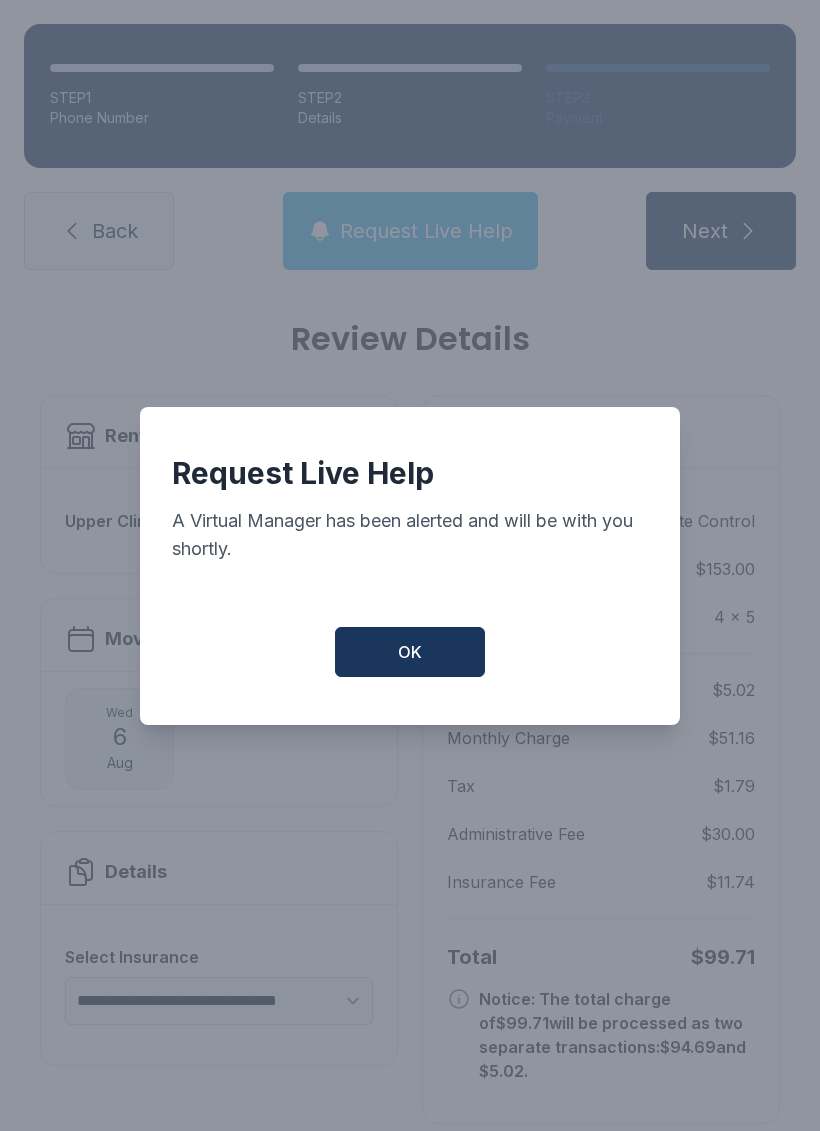 click on "OK" at bounding box center (410, 652) 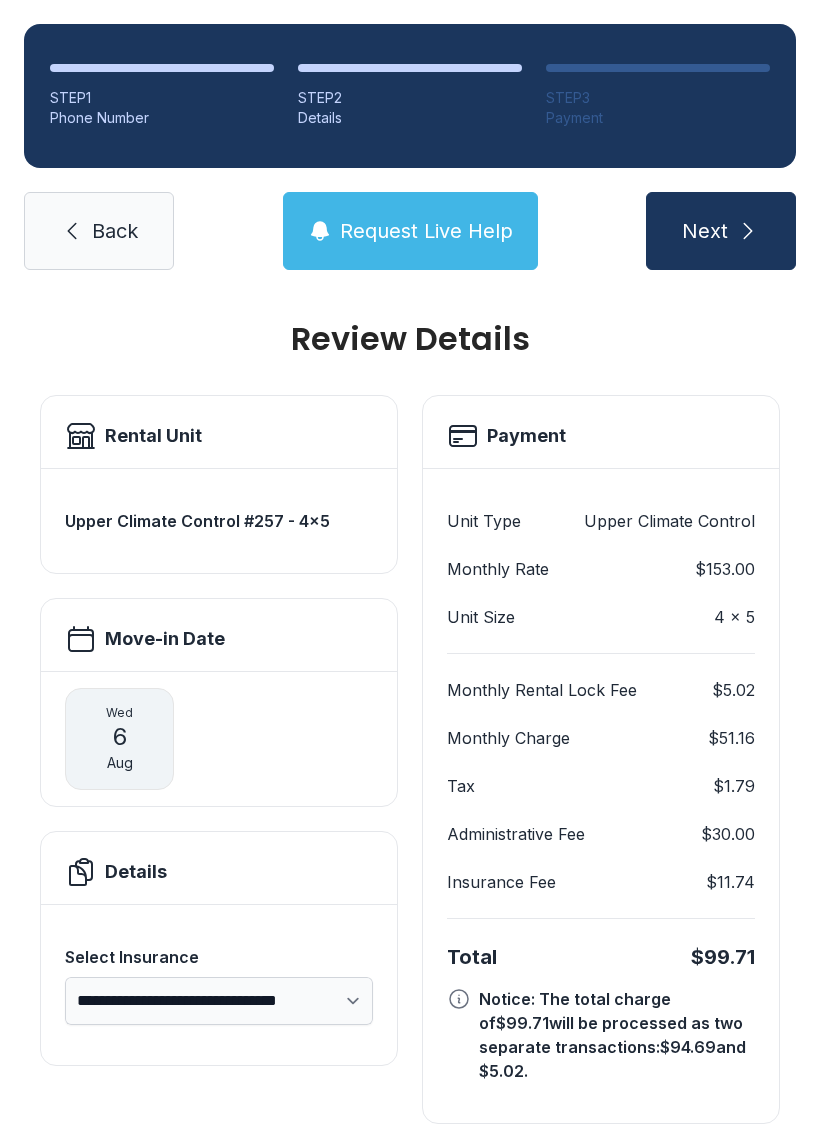 click on "Request Live Help" at bounding box center [426, 231] 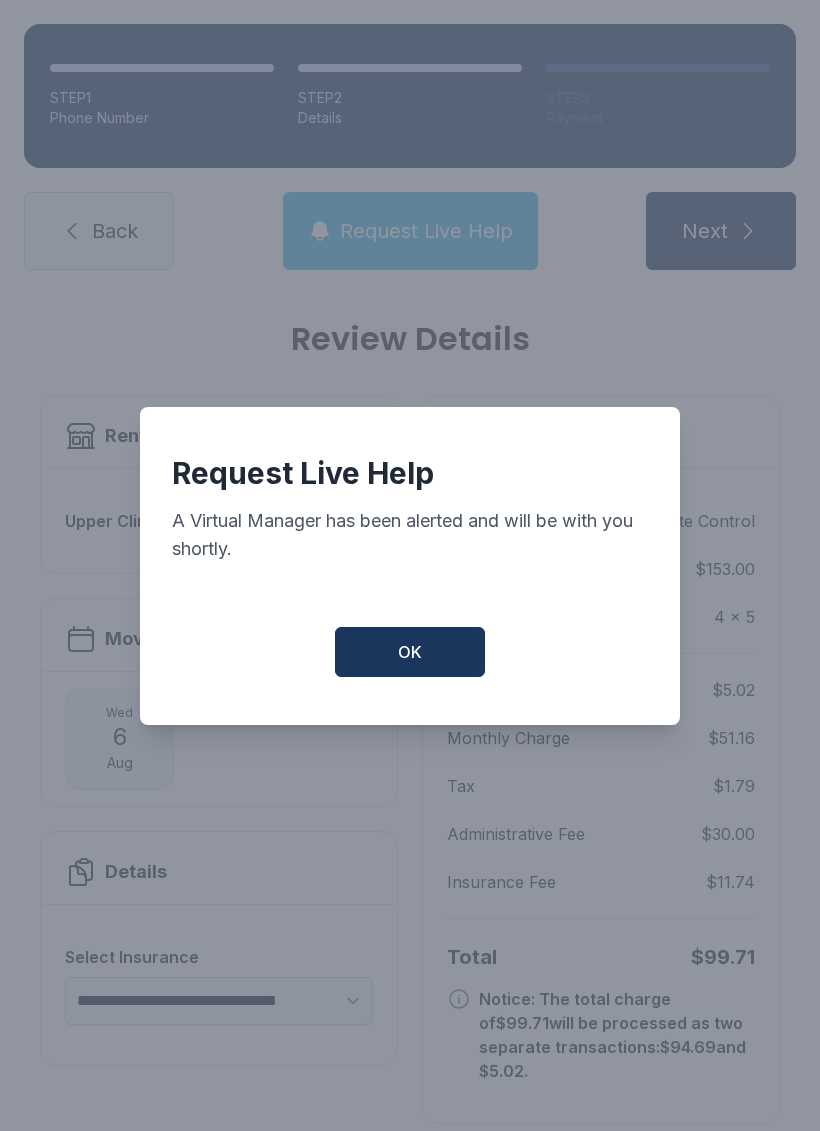 click on "OK" at bounding box center (410, 652) 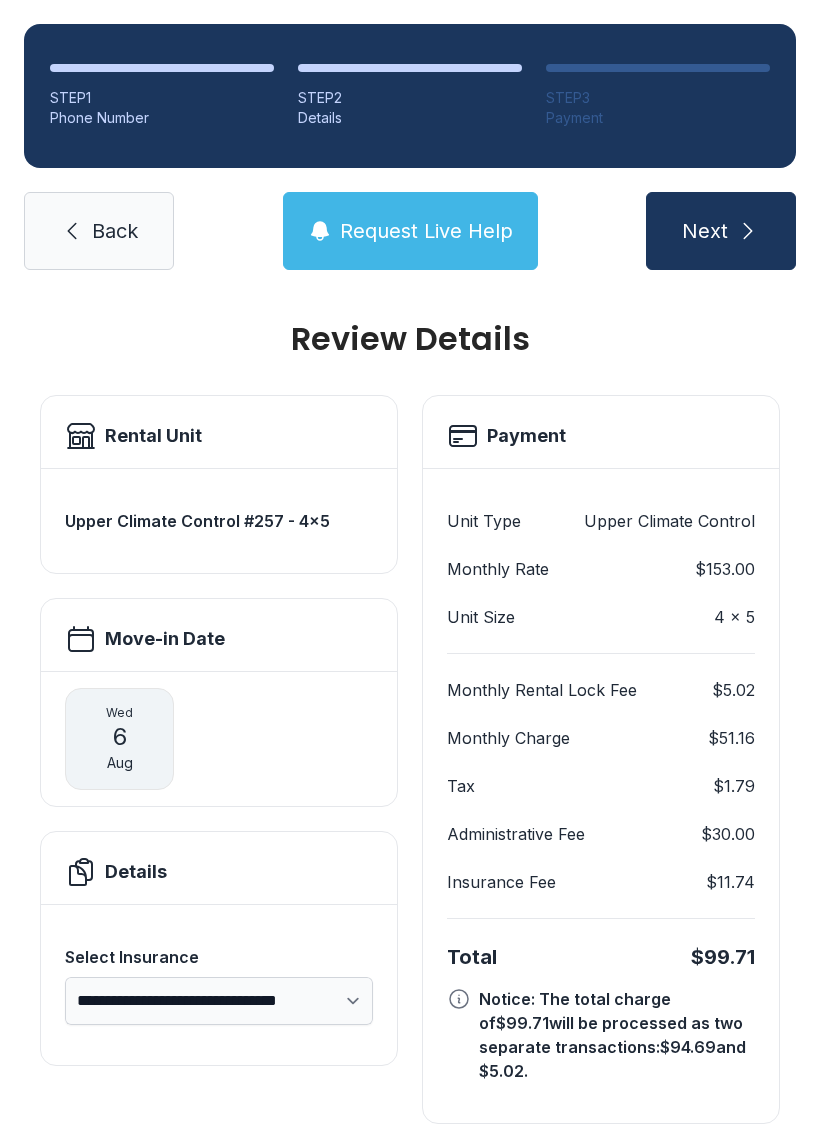 click 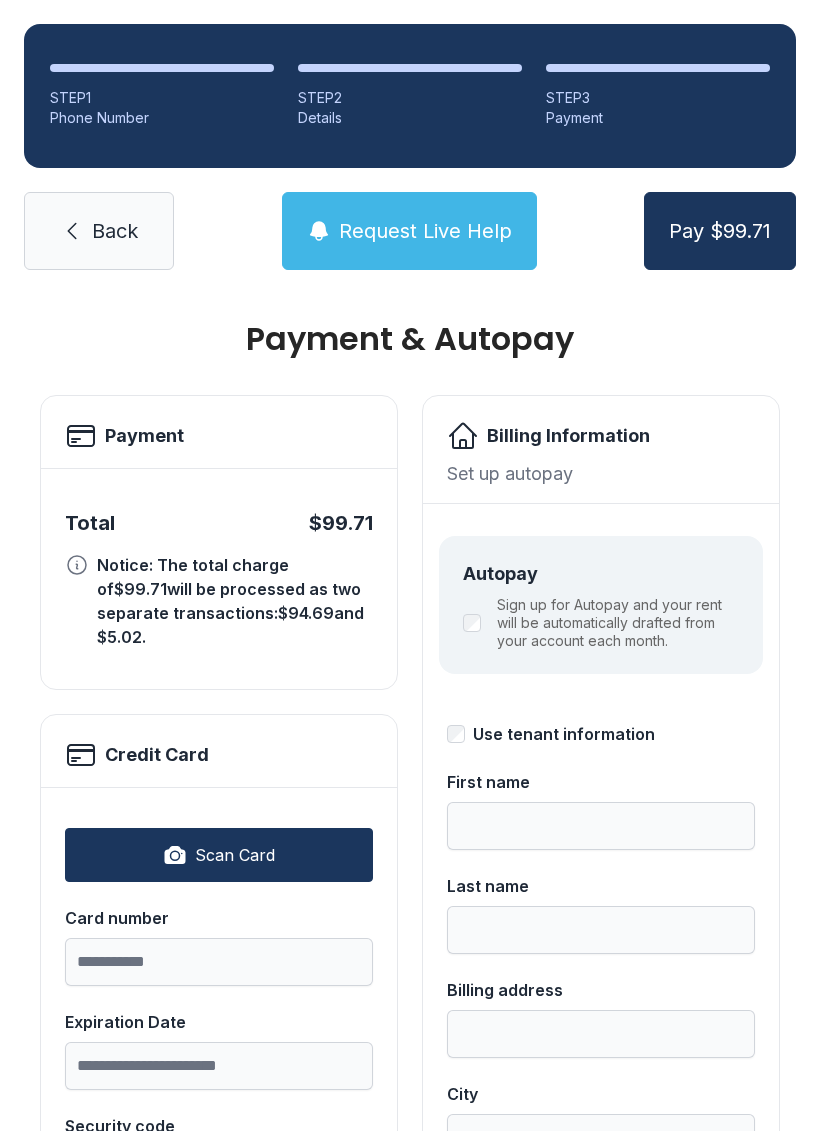 scroll, scrollTop: 0, scrollLeft: 0, axis: both 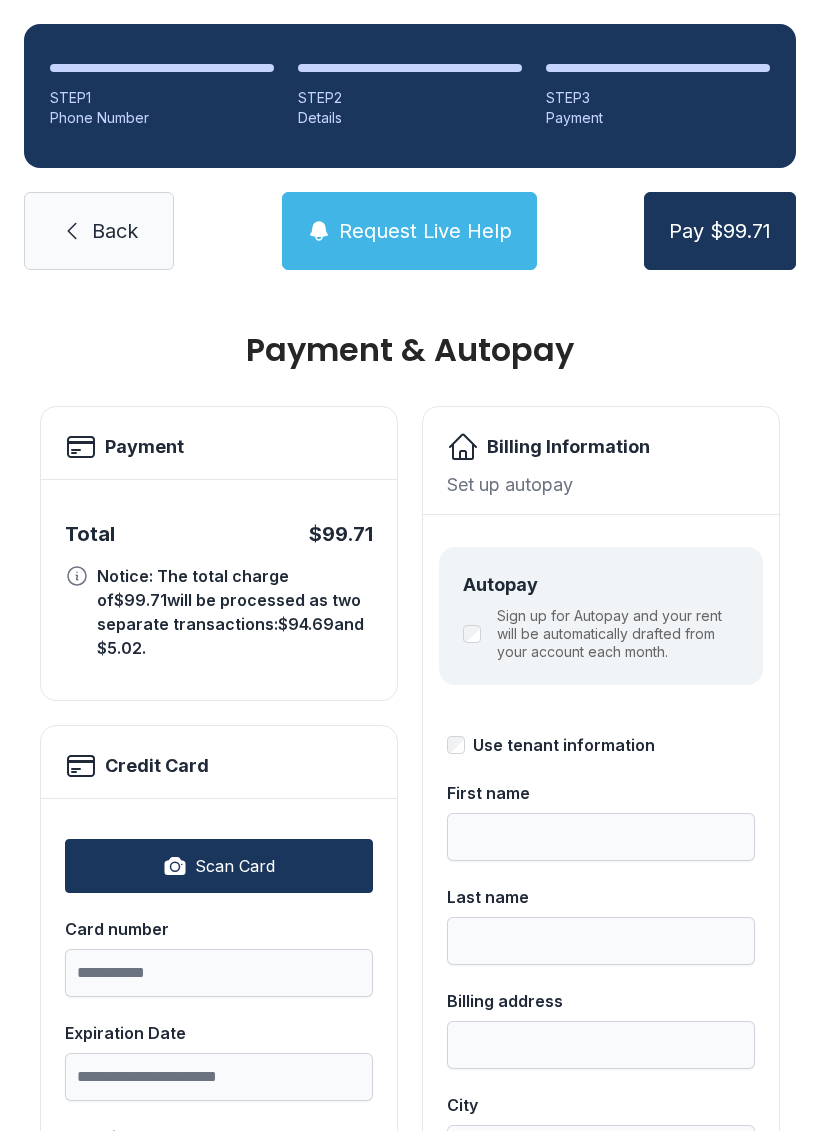 click on "Back" at bounding box center [115, 231] 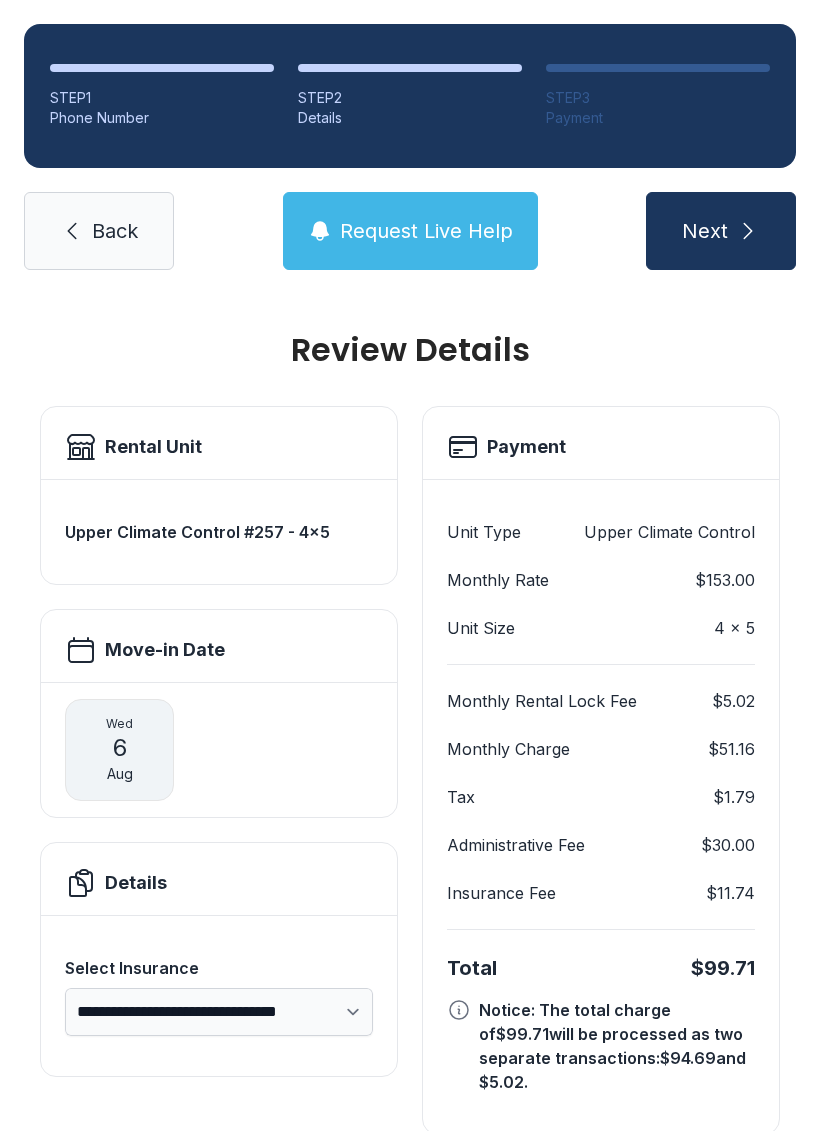 click on "Back" at bounding box center [99, 231] 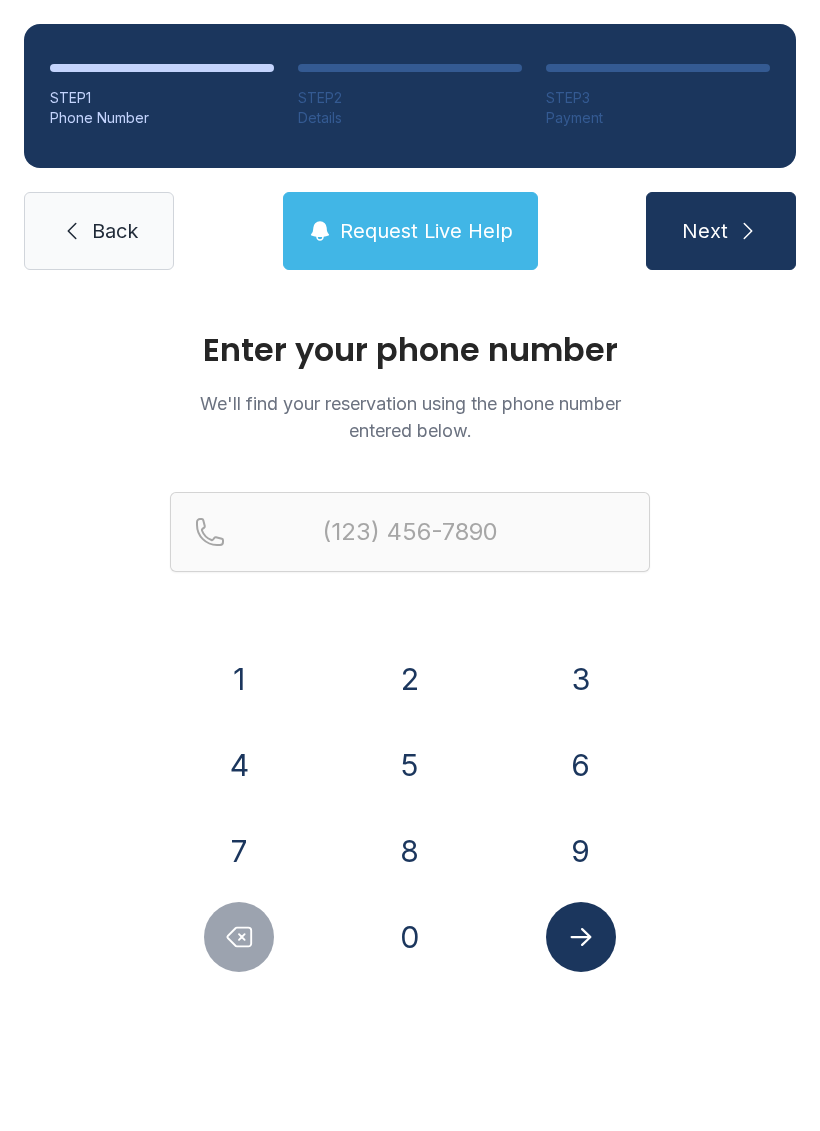 click on "Back" at bounding box center [115, 231] 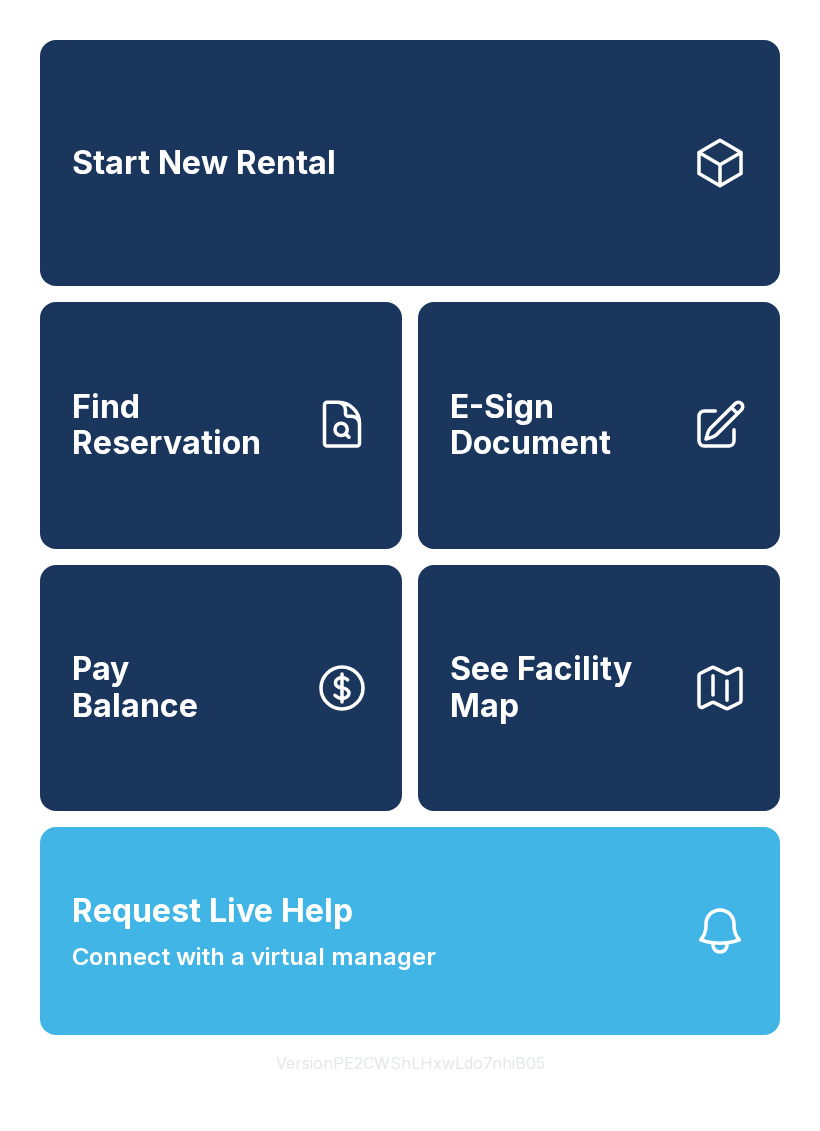 click on "E-Sign Document" at bounding box center (563, 425) 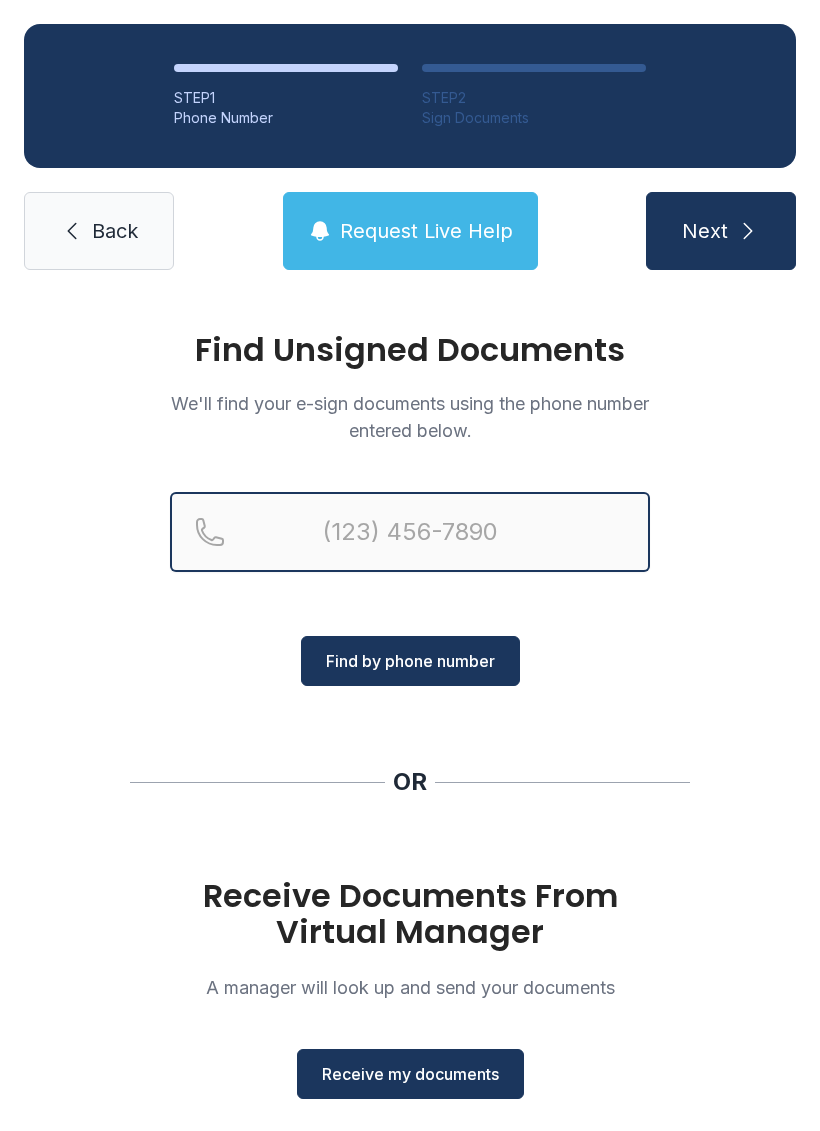 click at bounding box center [410, 532] 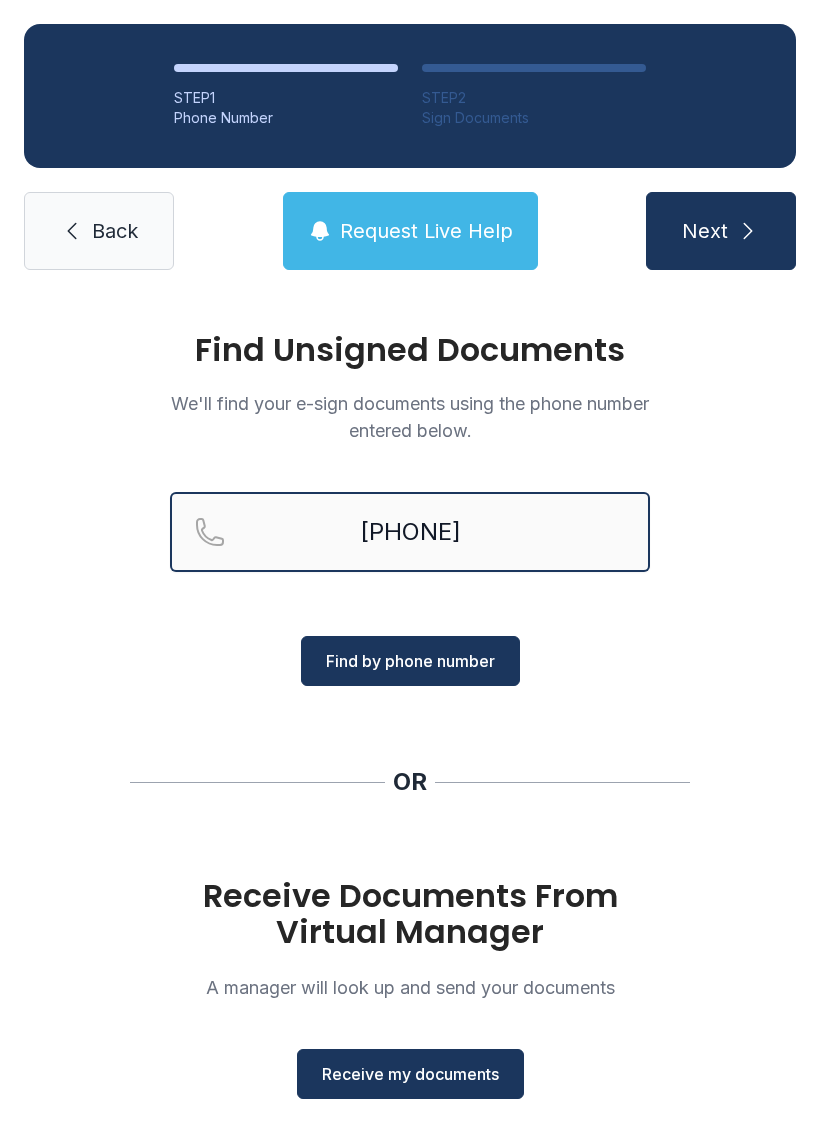 type on "[PHONE]" 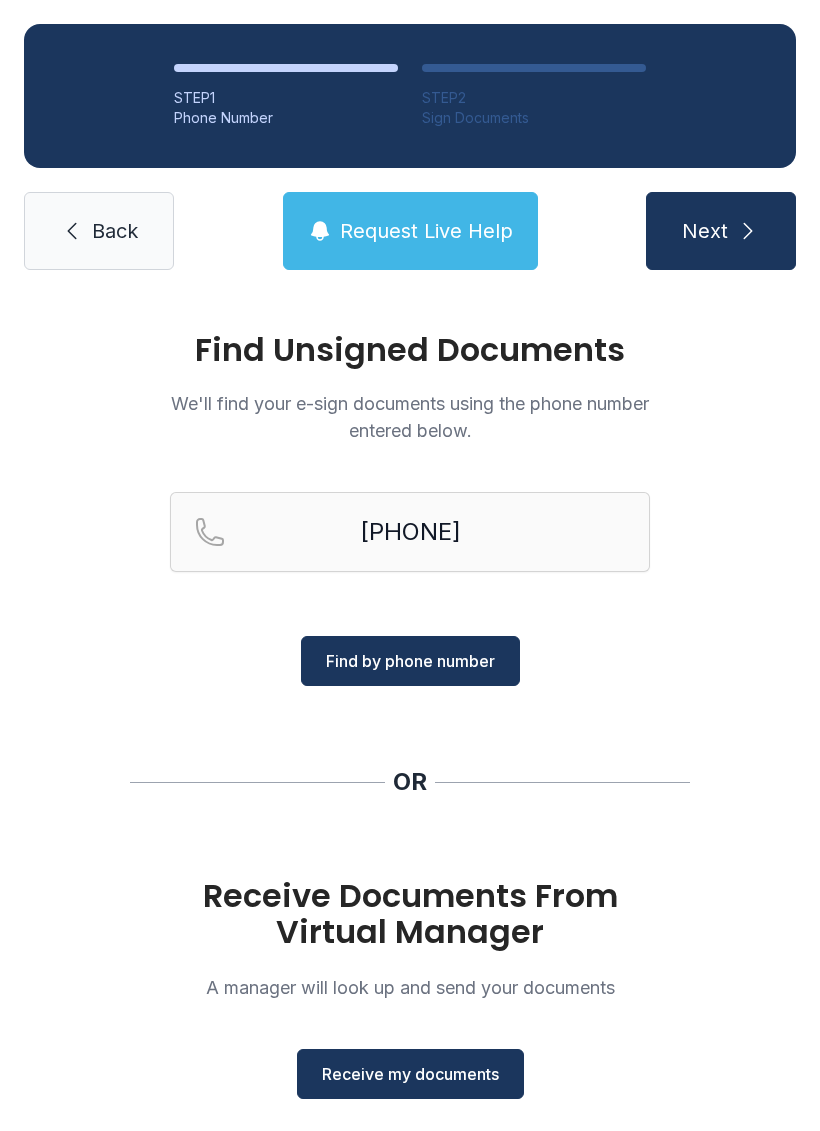 click on "Find by phone number" at bounding box center [410, 661] 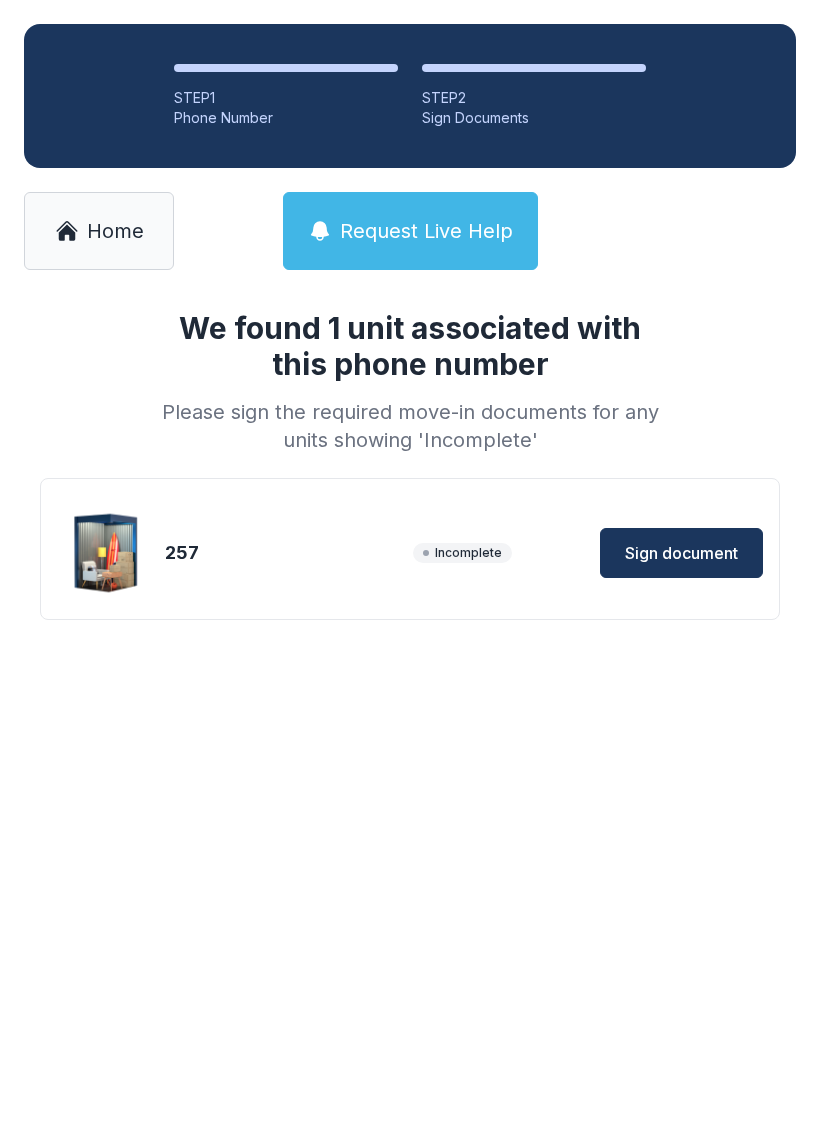 click on "Sign document" at bounding box center (681, 553) 